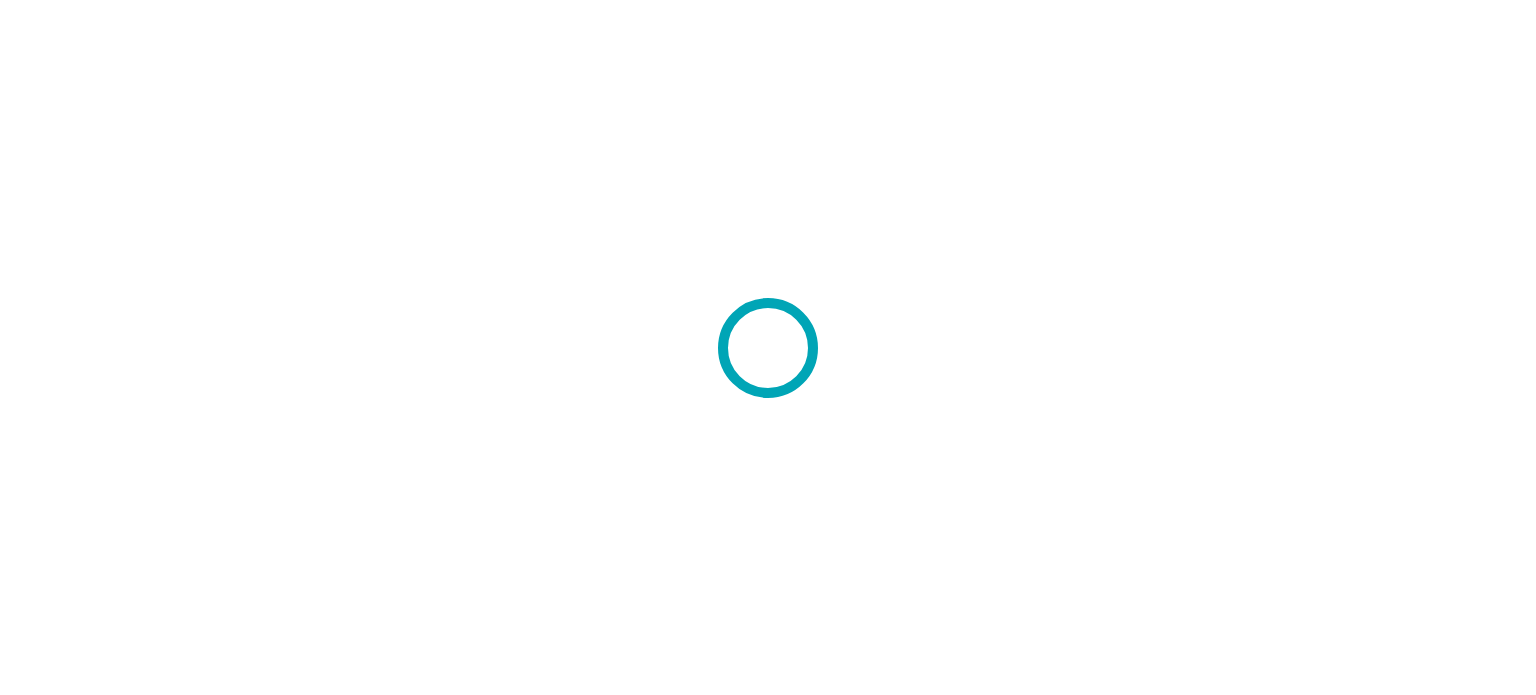scroll, scrollTop: 0, scrollLeft: 0, axis: both 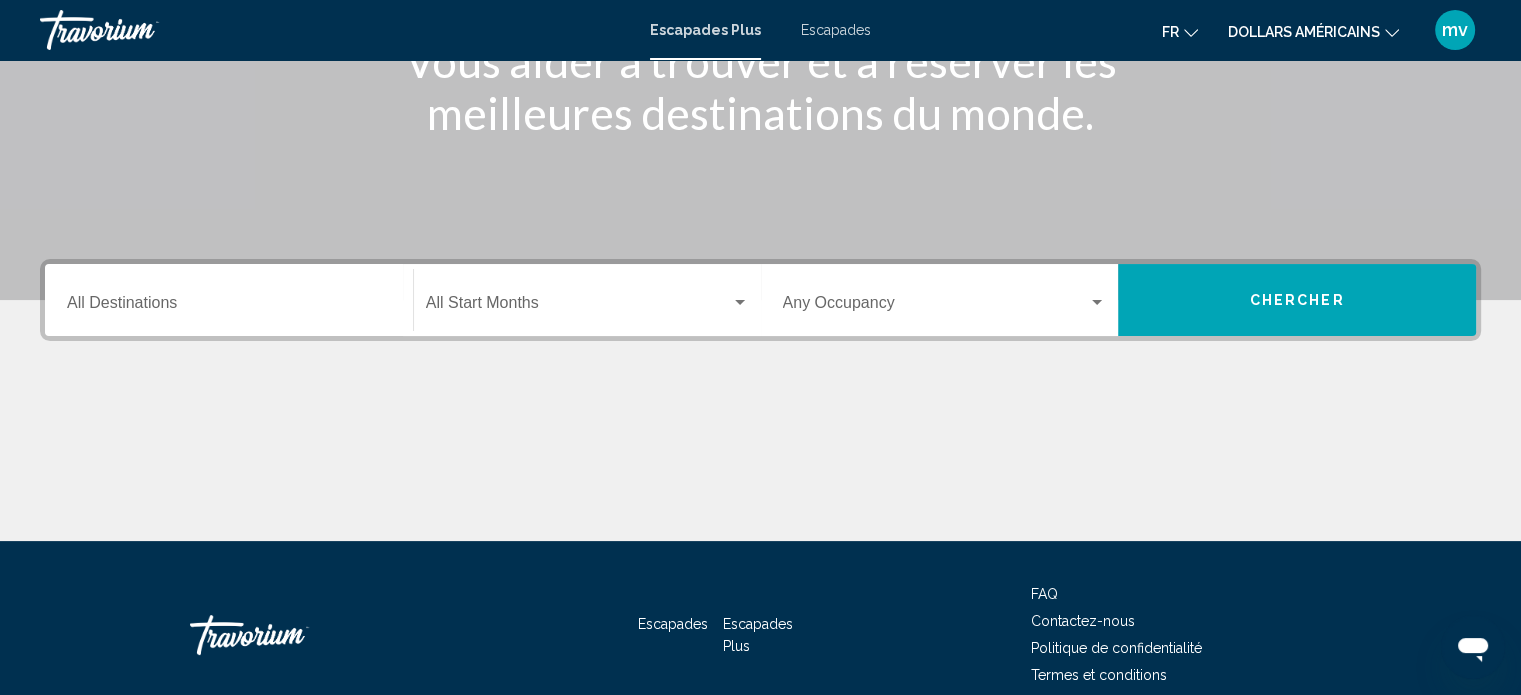 click on "Destination All Destinations" at bounding box center [229, 300] 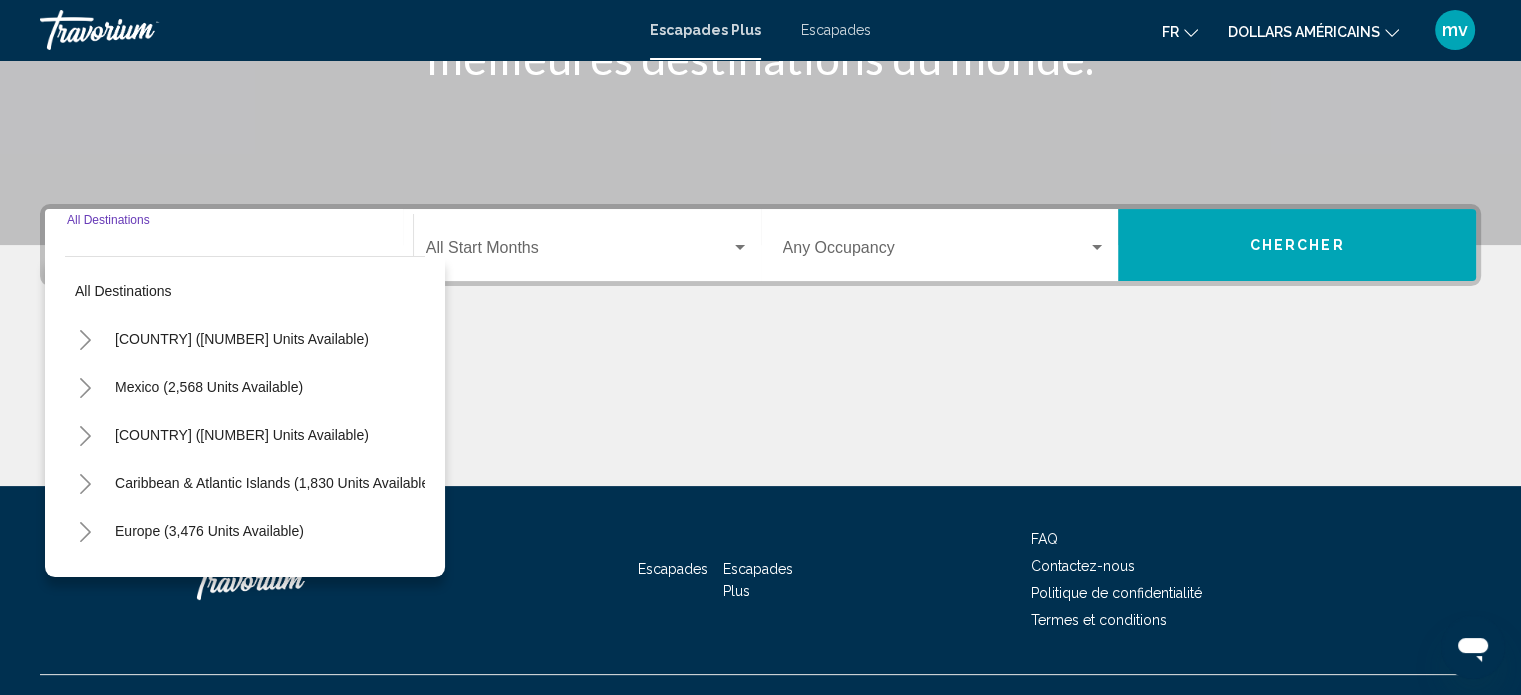 scroll, scrollTop: 390, scrollLeft: 0, axis: vertical 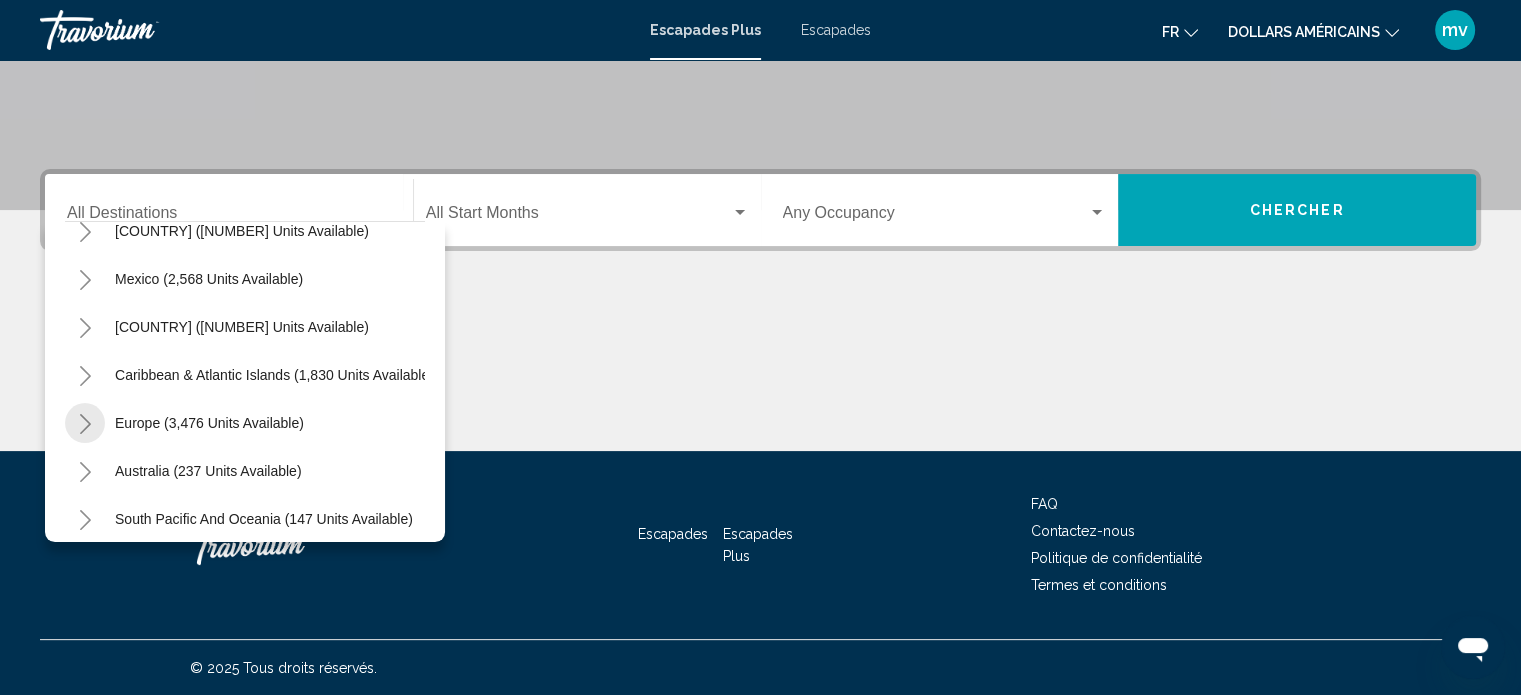 click 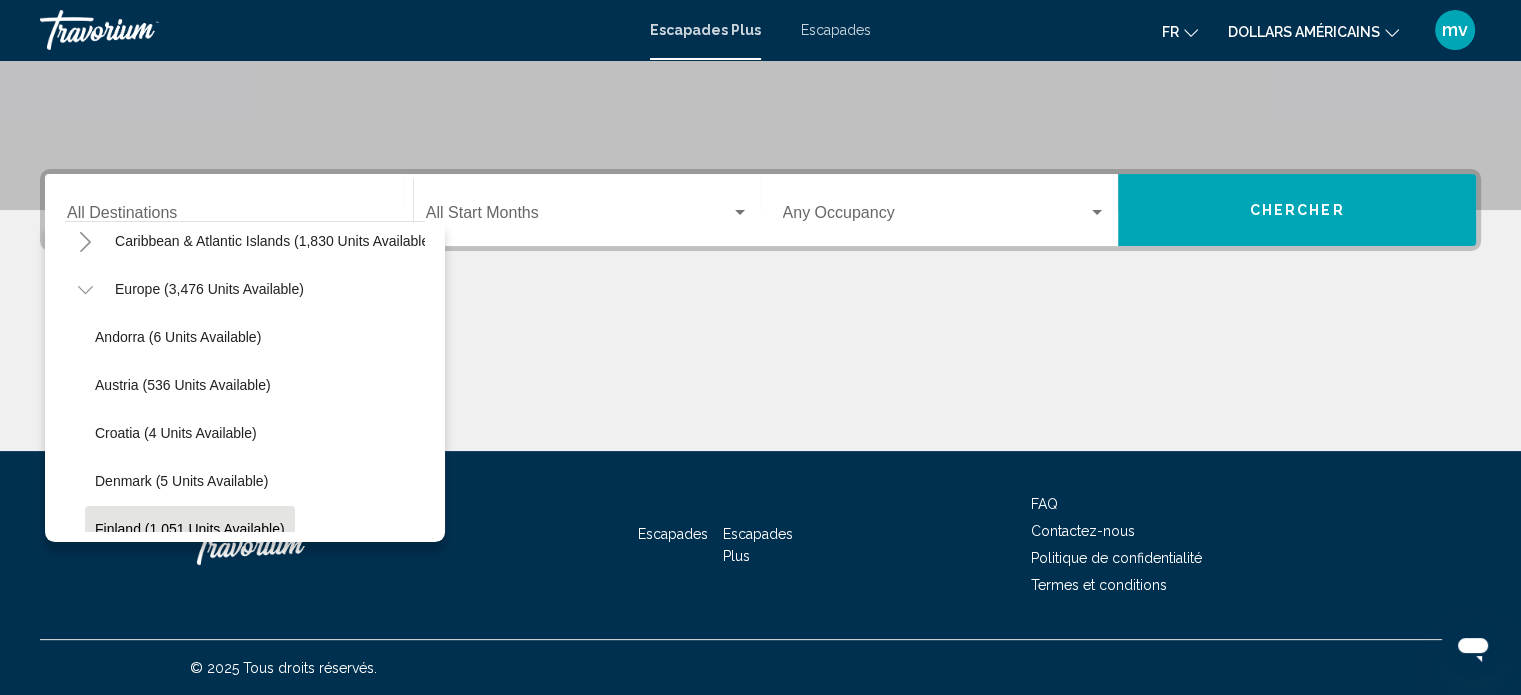 scroll, scrollTop: 273, scrollLeft: 0, axis: vertical 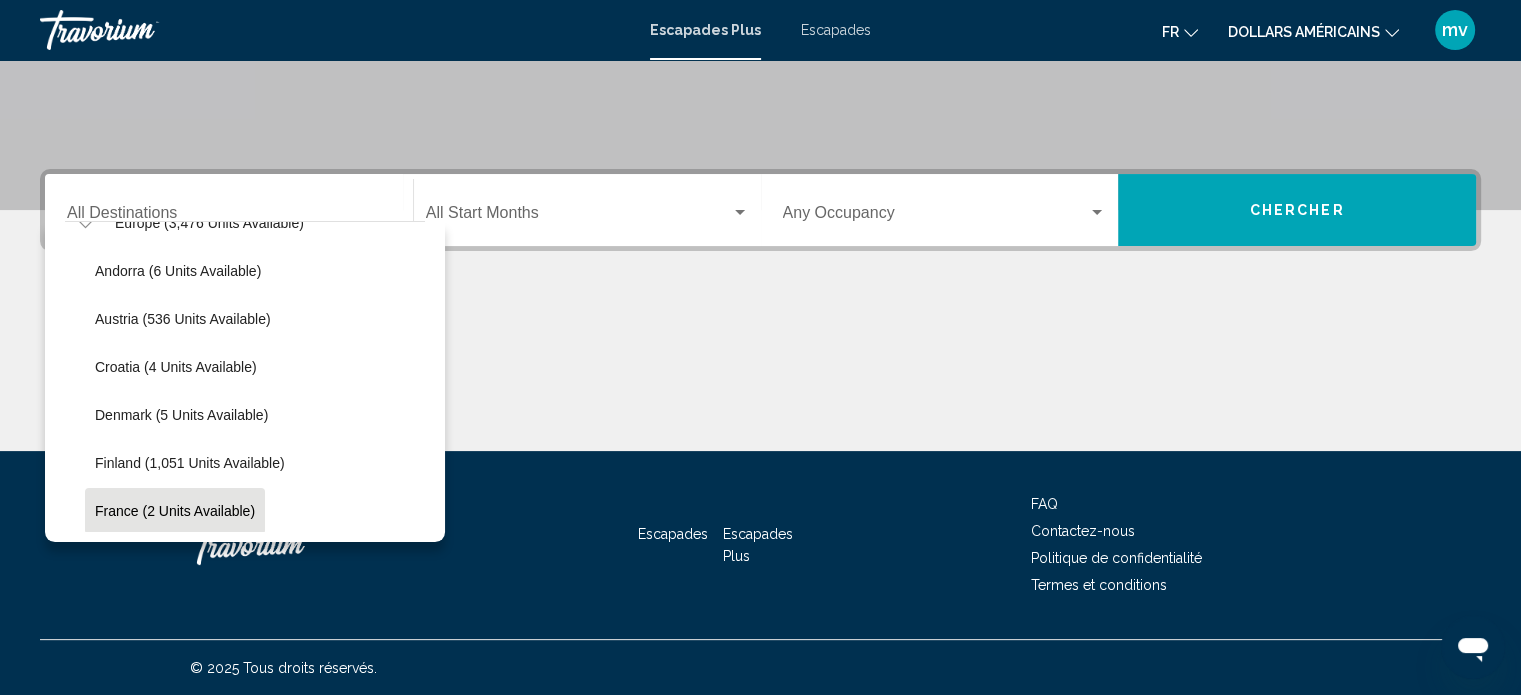 click on "France (2 units available)" 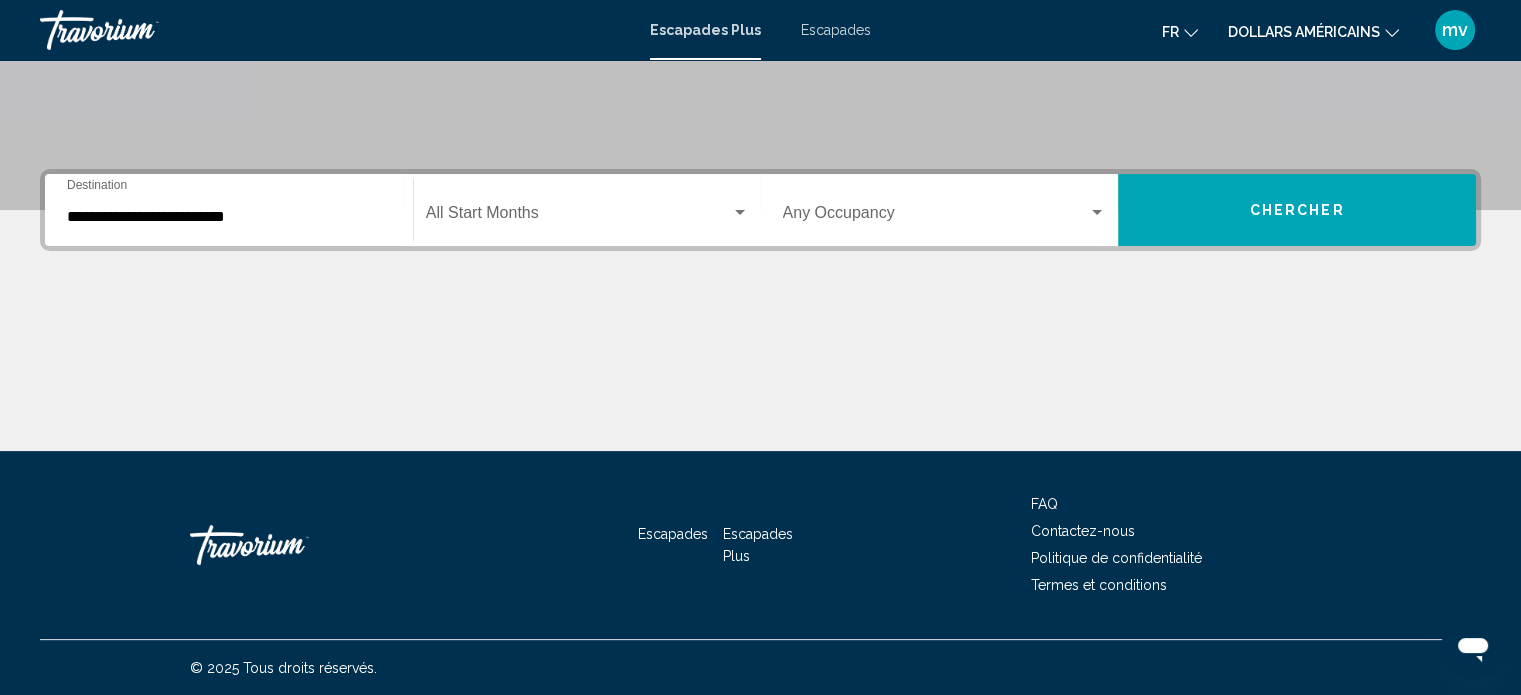 click on "Escapades" at bounding box center [836, 30] 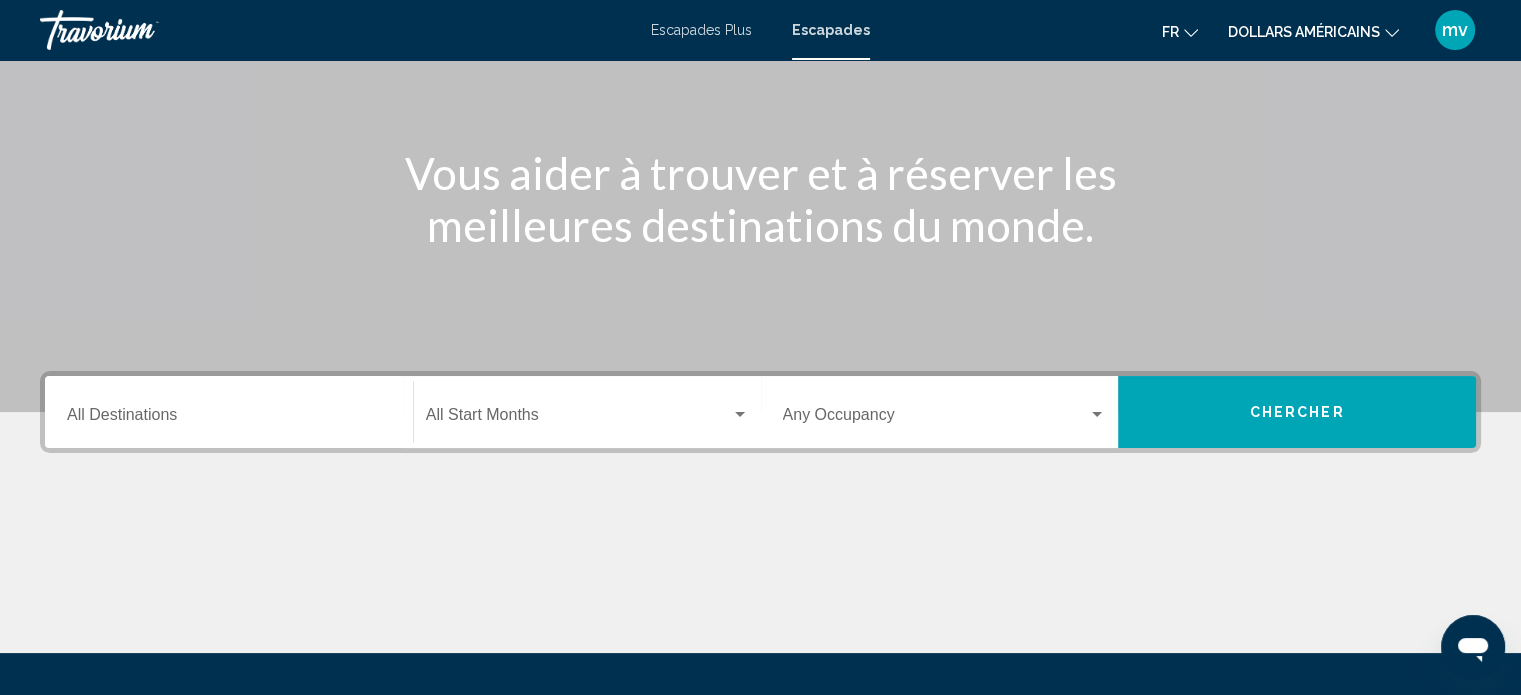 scroll, scrollTop: 200, scrollLeft: 0, axis: vertical 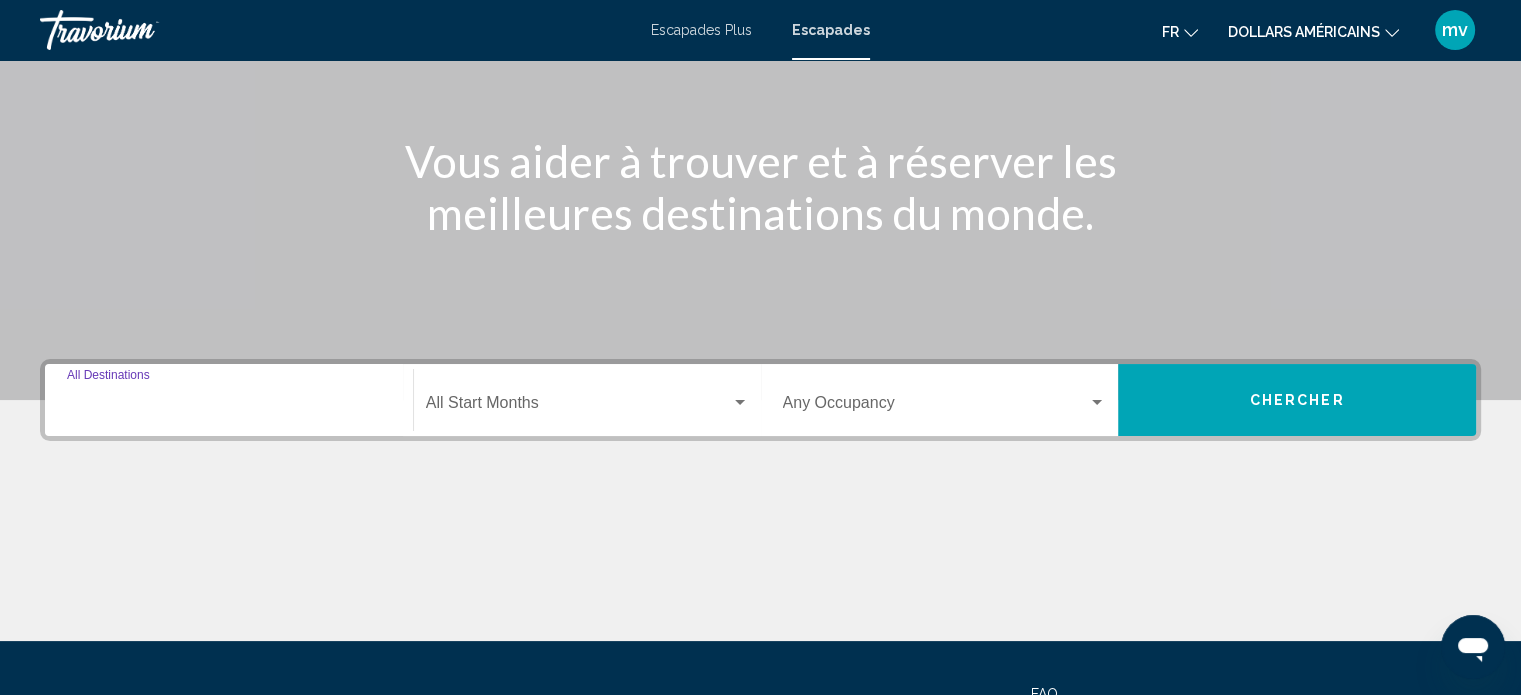 click on "Destination All Destinations" at bounding box center (229, 407) 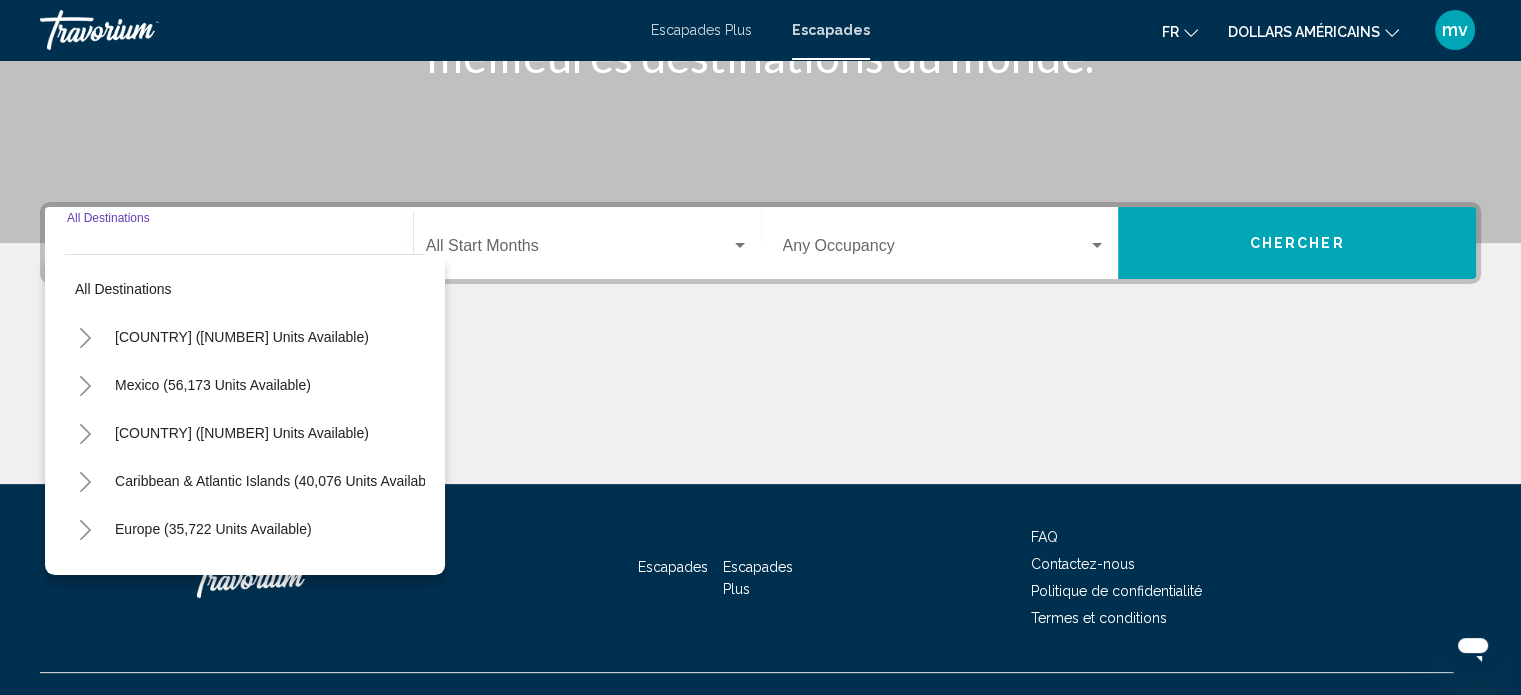 scroll, scrollTop: 390, scrollLeft: 0, axis: vertical 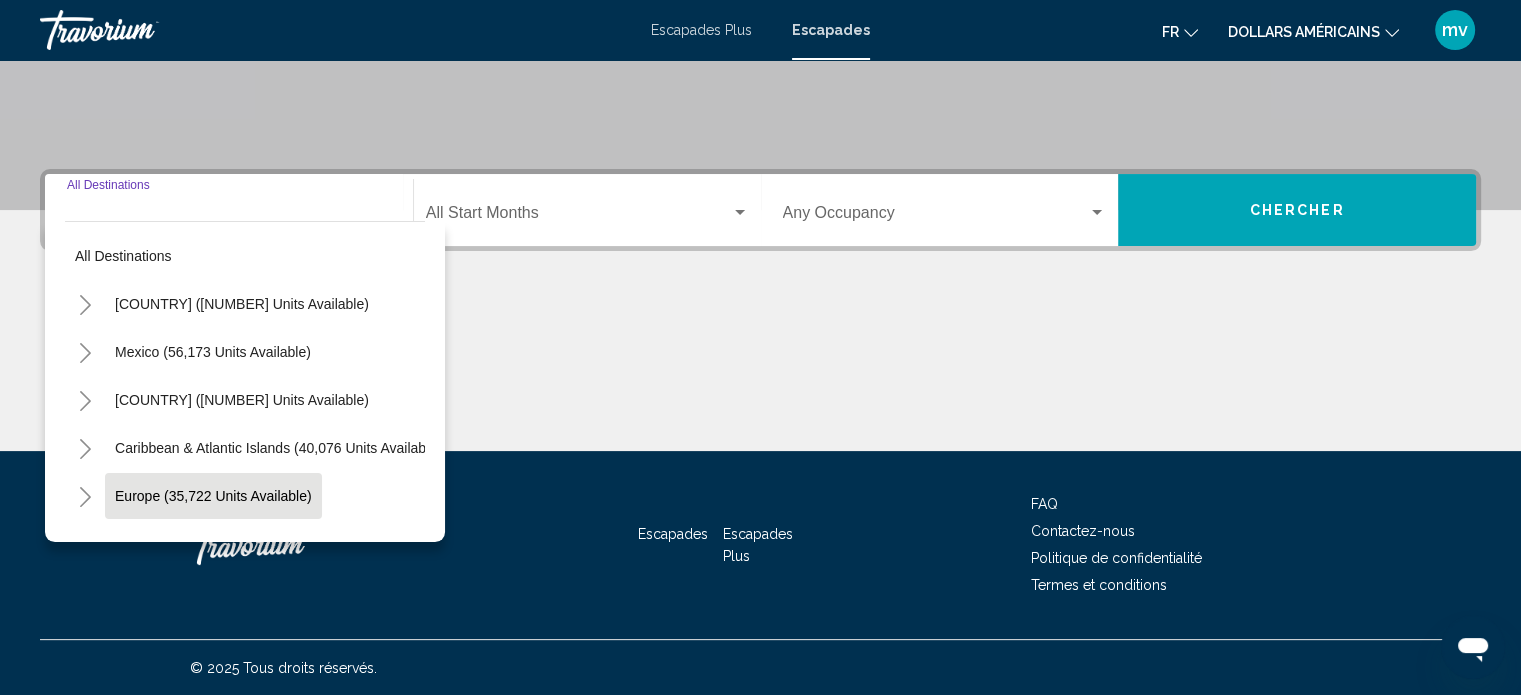 click on "Europe (35,722 units available)" at bounding box center [214, 544] 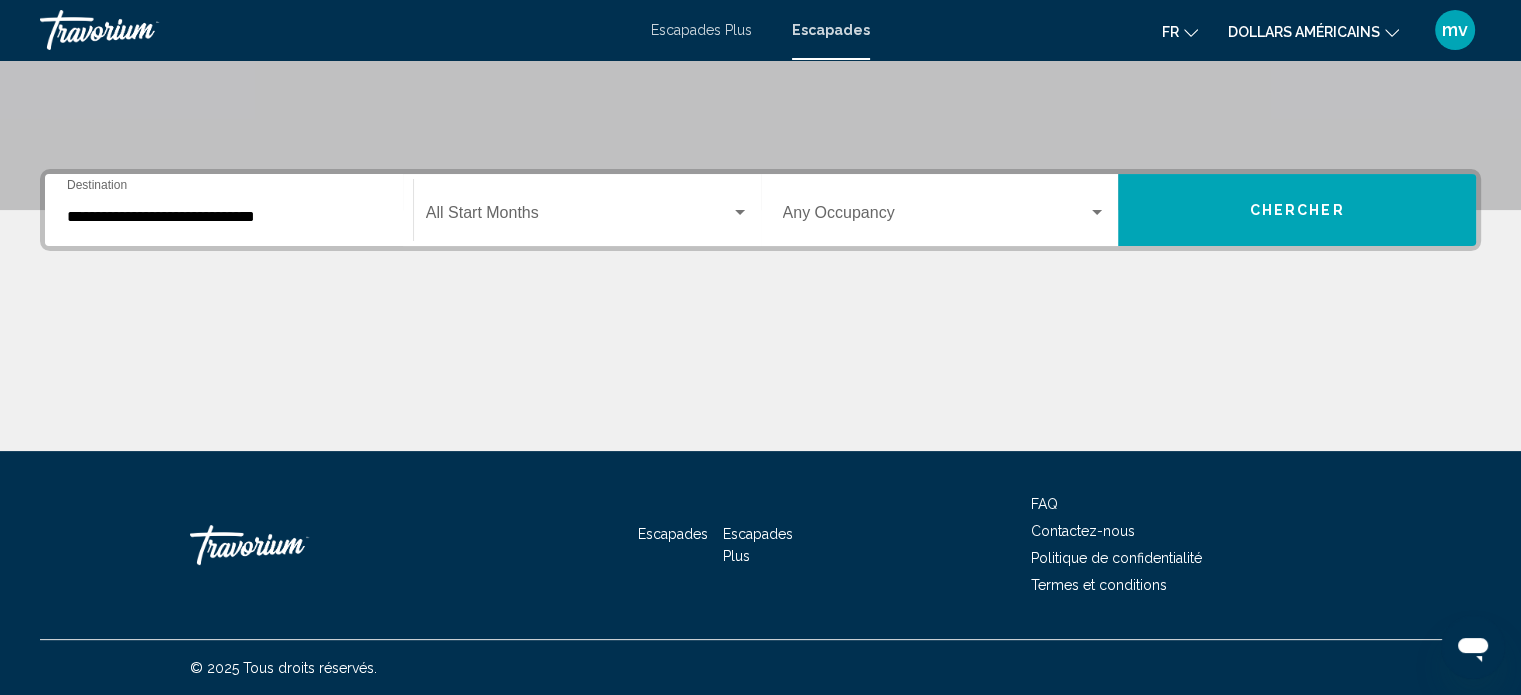 click on "**********" at bounding box center (229, 210) 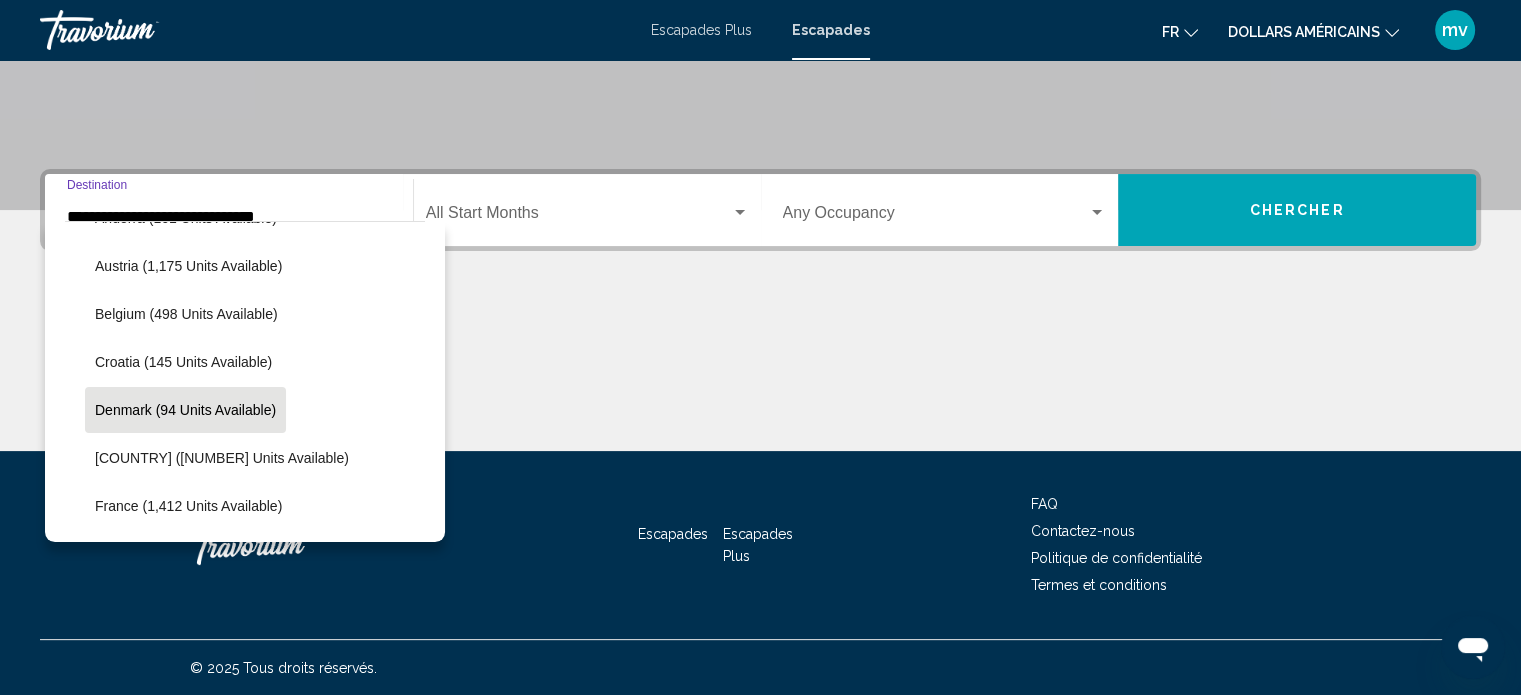 scroll, scrollTop: 426, scrollLeft: 0, axis: vertical 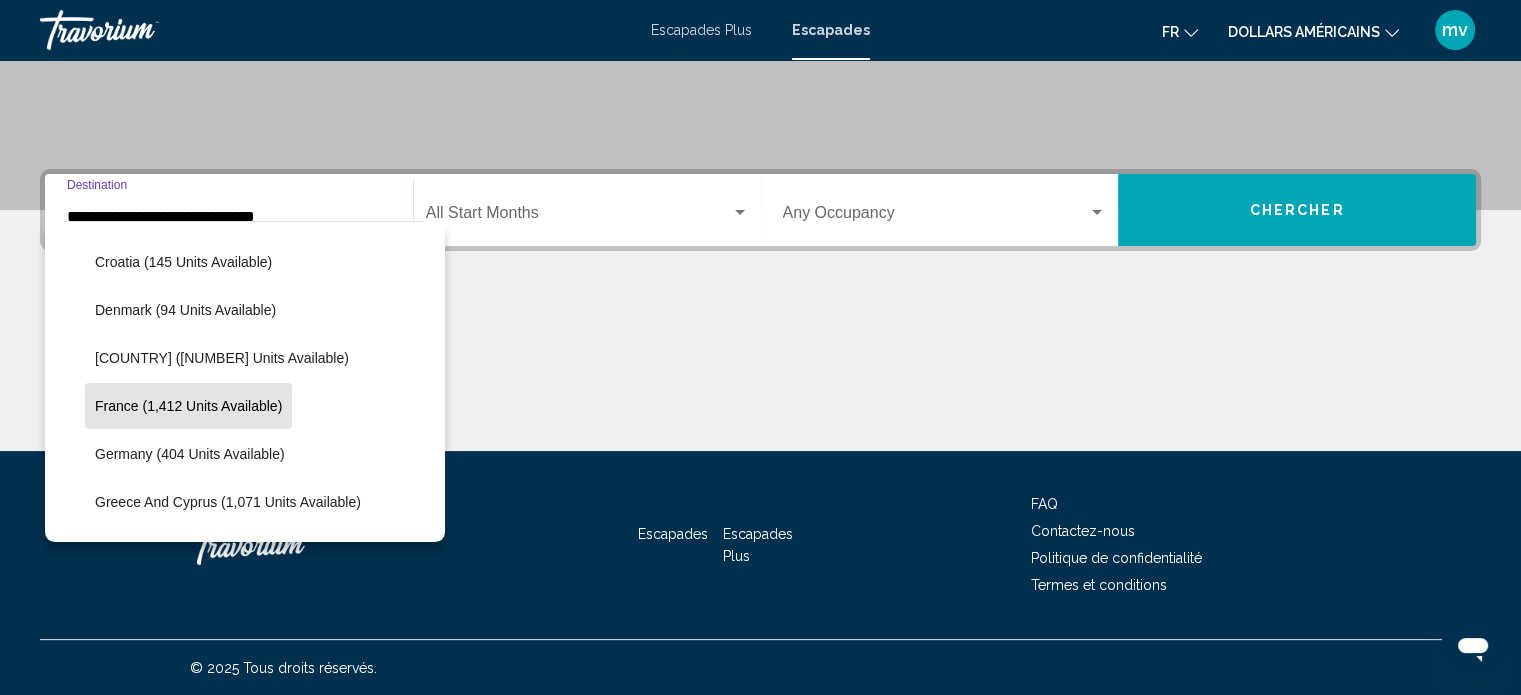 click on "France (1,412 units available)" 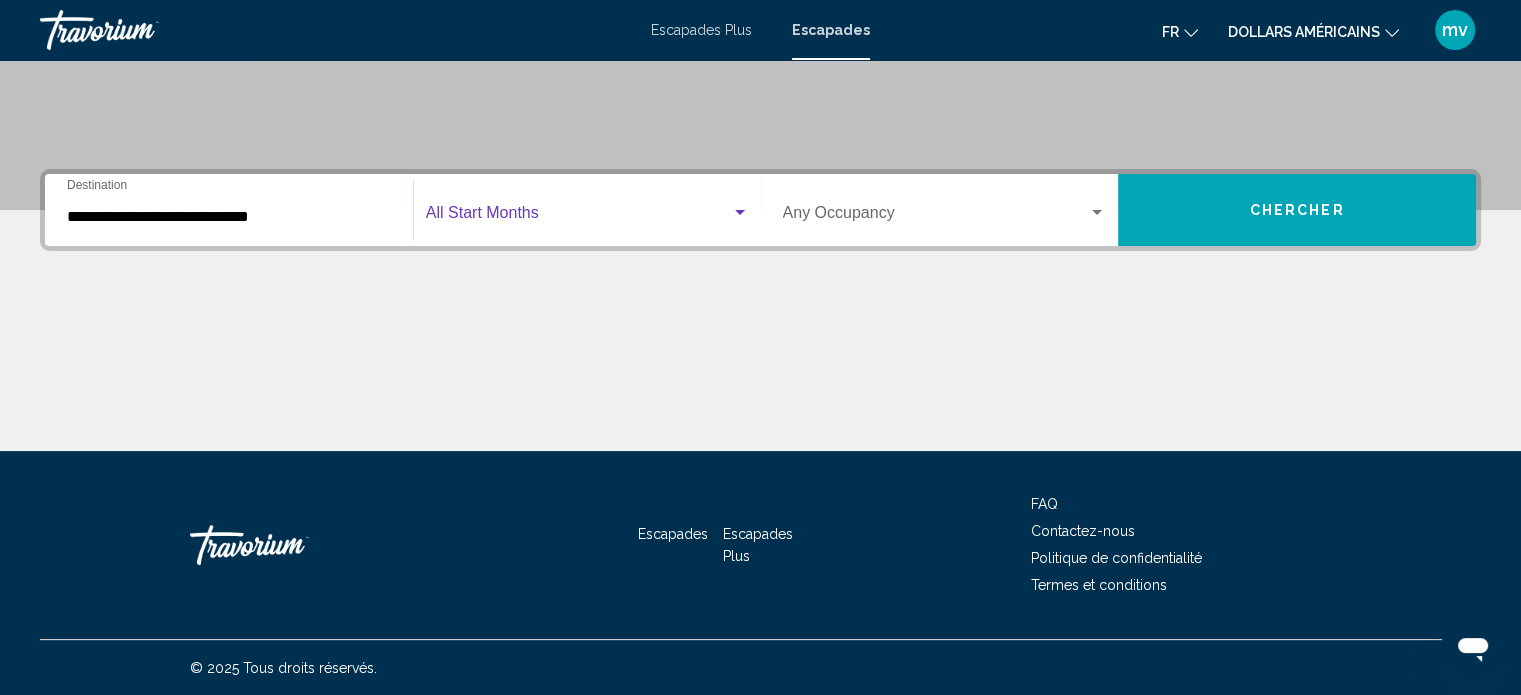 click at bounding box center [578, 217] 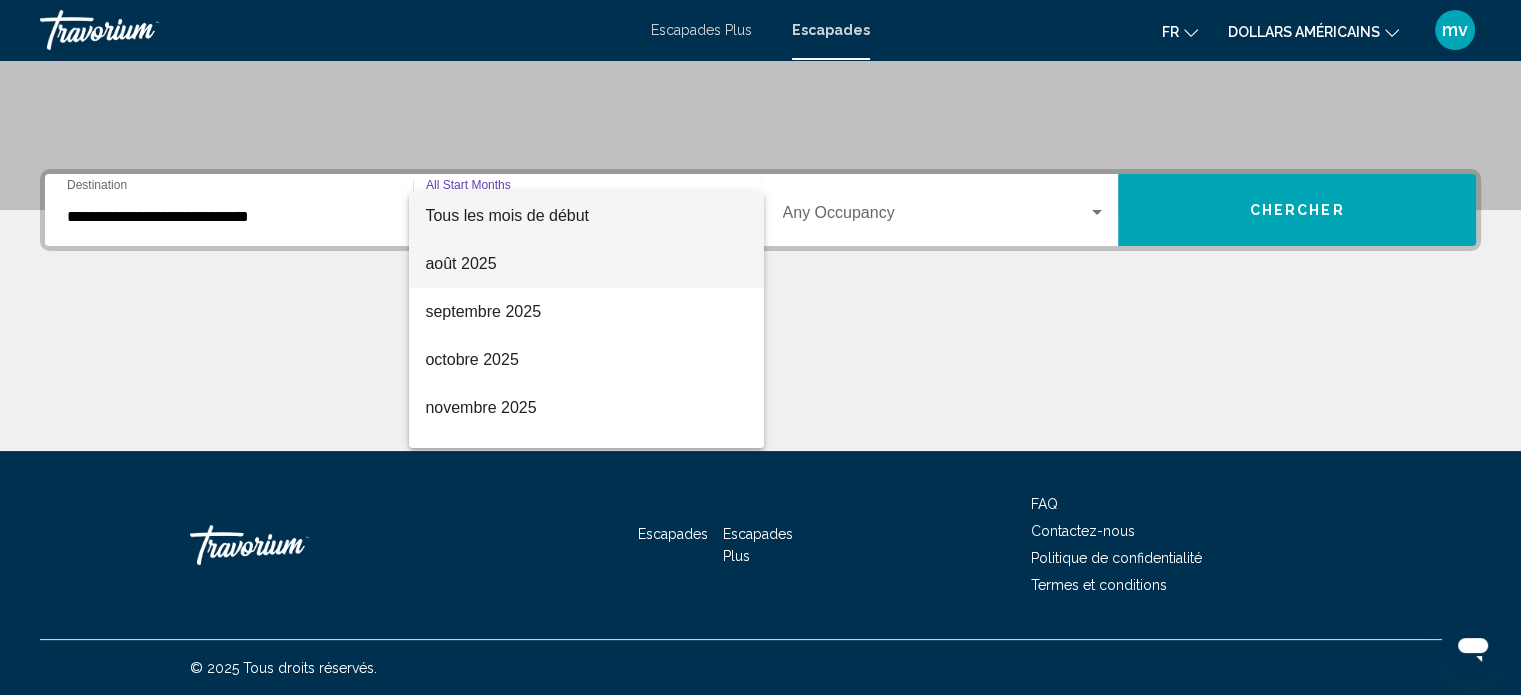 click on "août 2025" at bounding box center [460, 263] 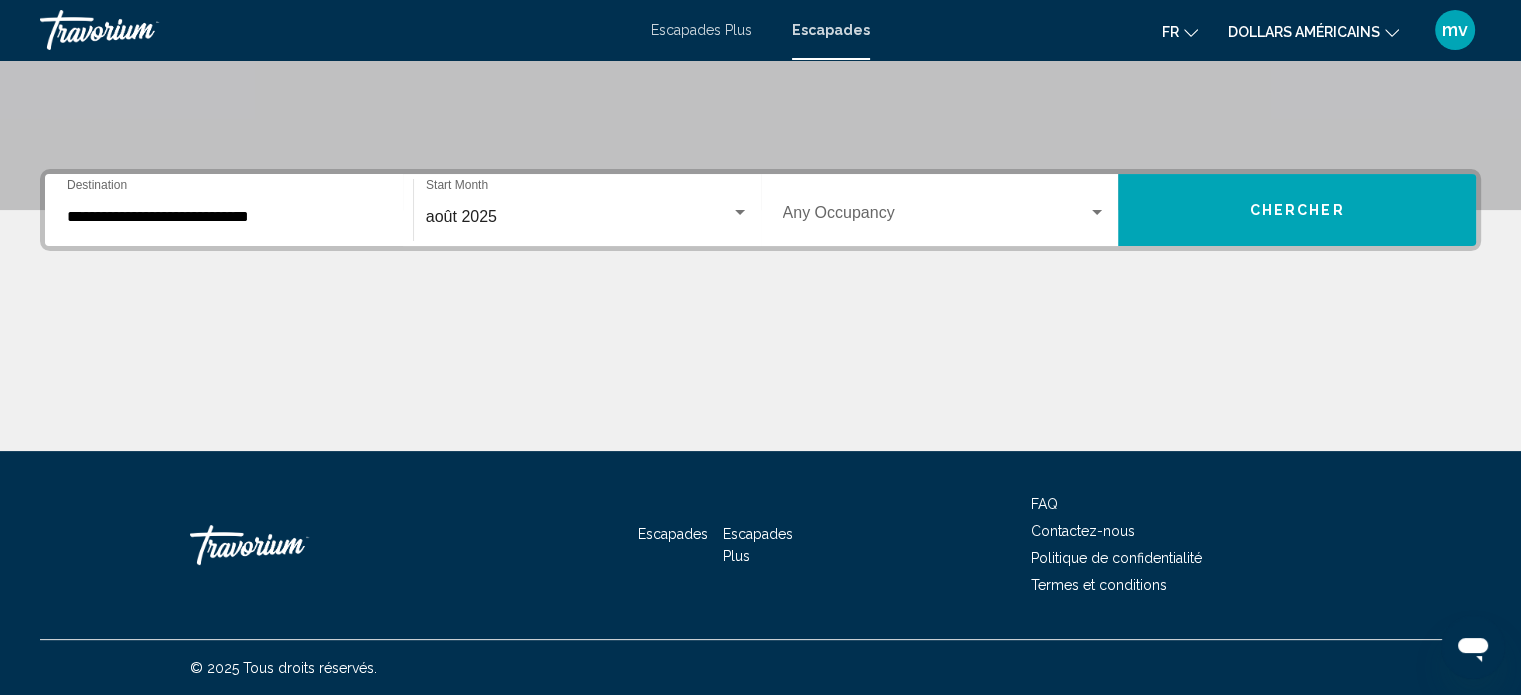 click on "Occupancy Any Occupancy" at bounding box center (945, 210) 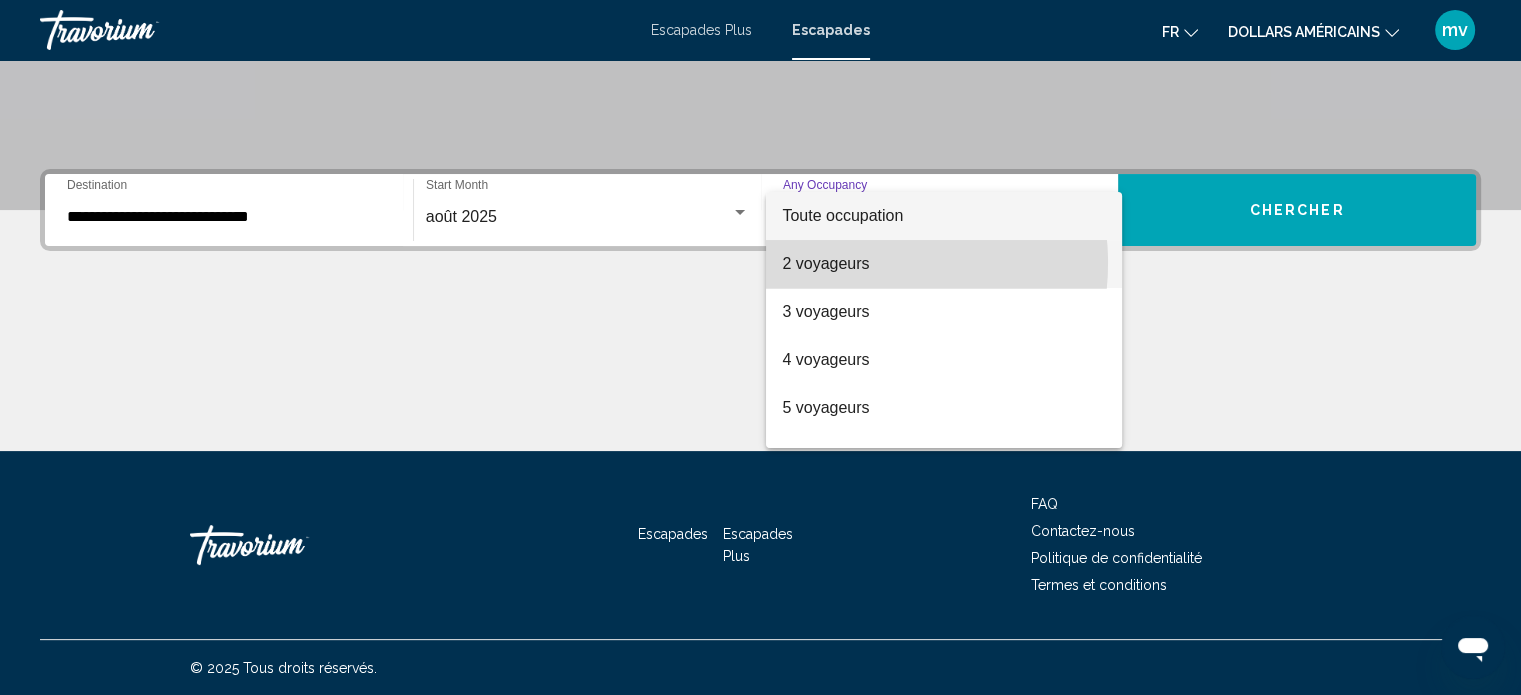 click on "2 voyageurs" at bounding box center (825, 263) 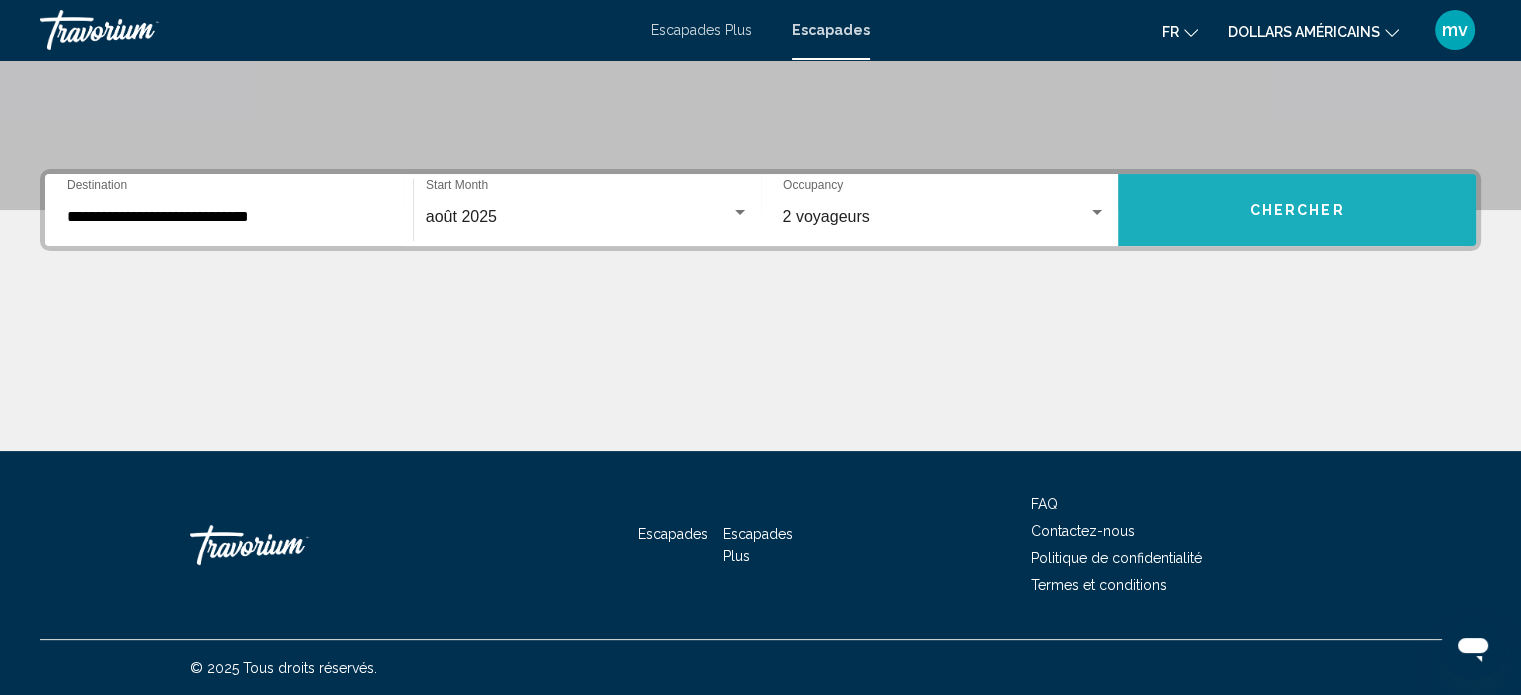 click on "Chercher" at bounding box center (1297, 210) 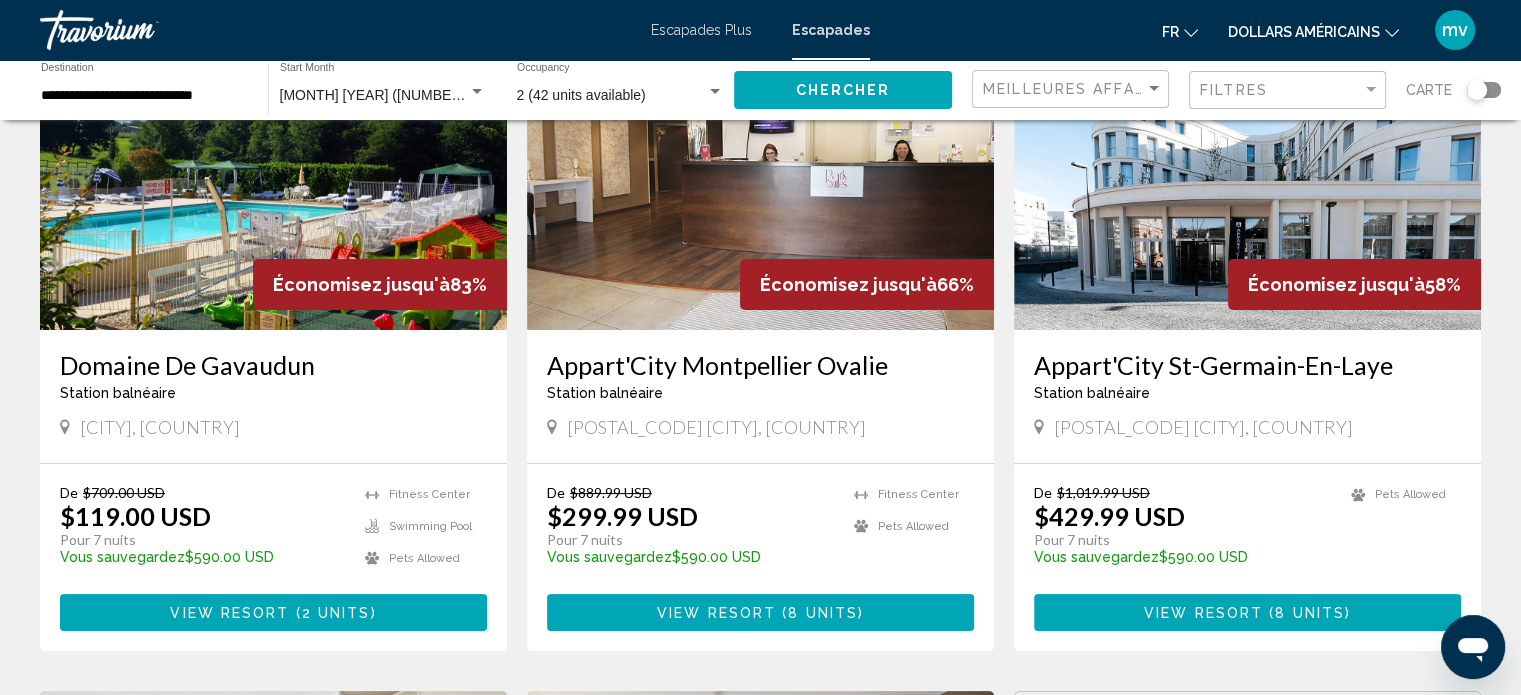 scroll, scrollTop: 100, scrollLeft: 0, axis: vertical 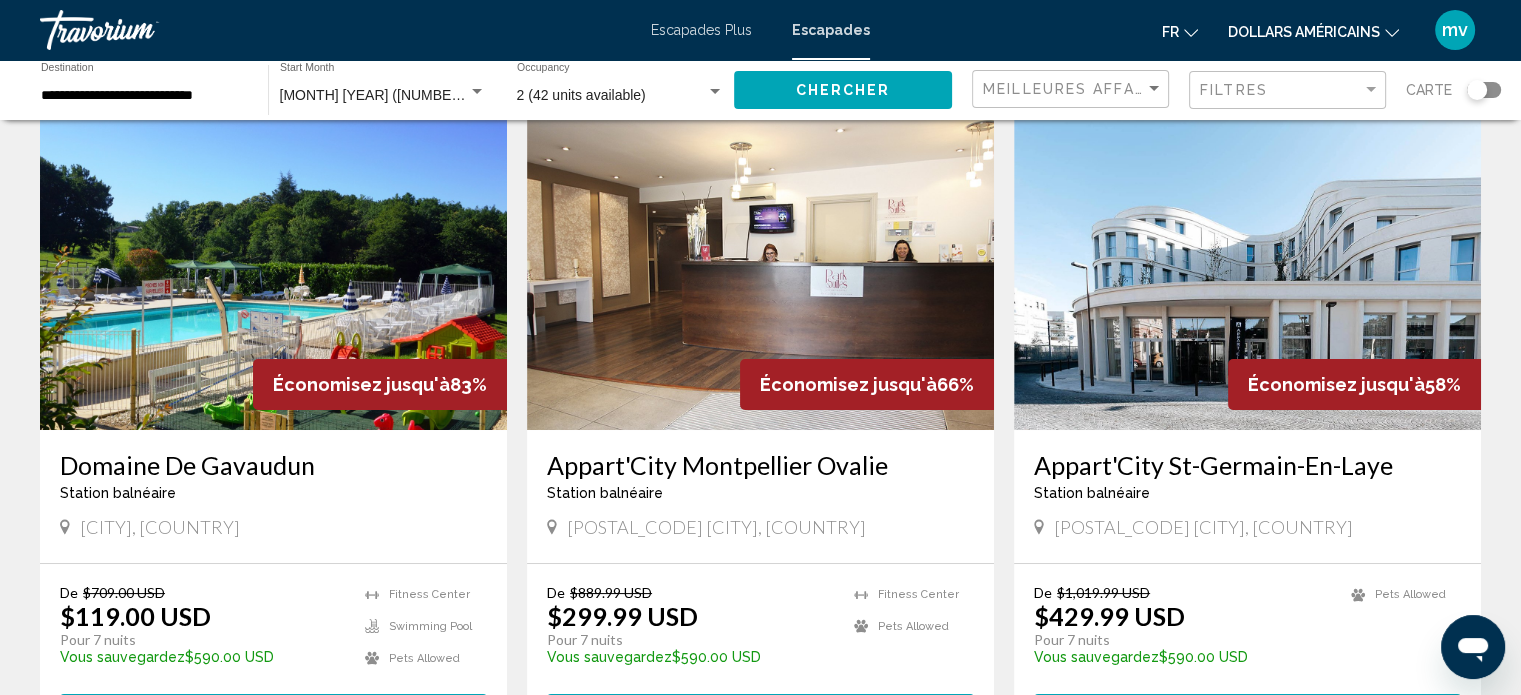 click at bounding box center (273, 270) 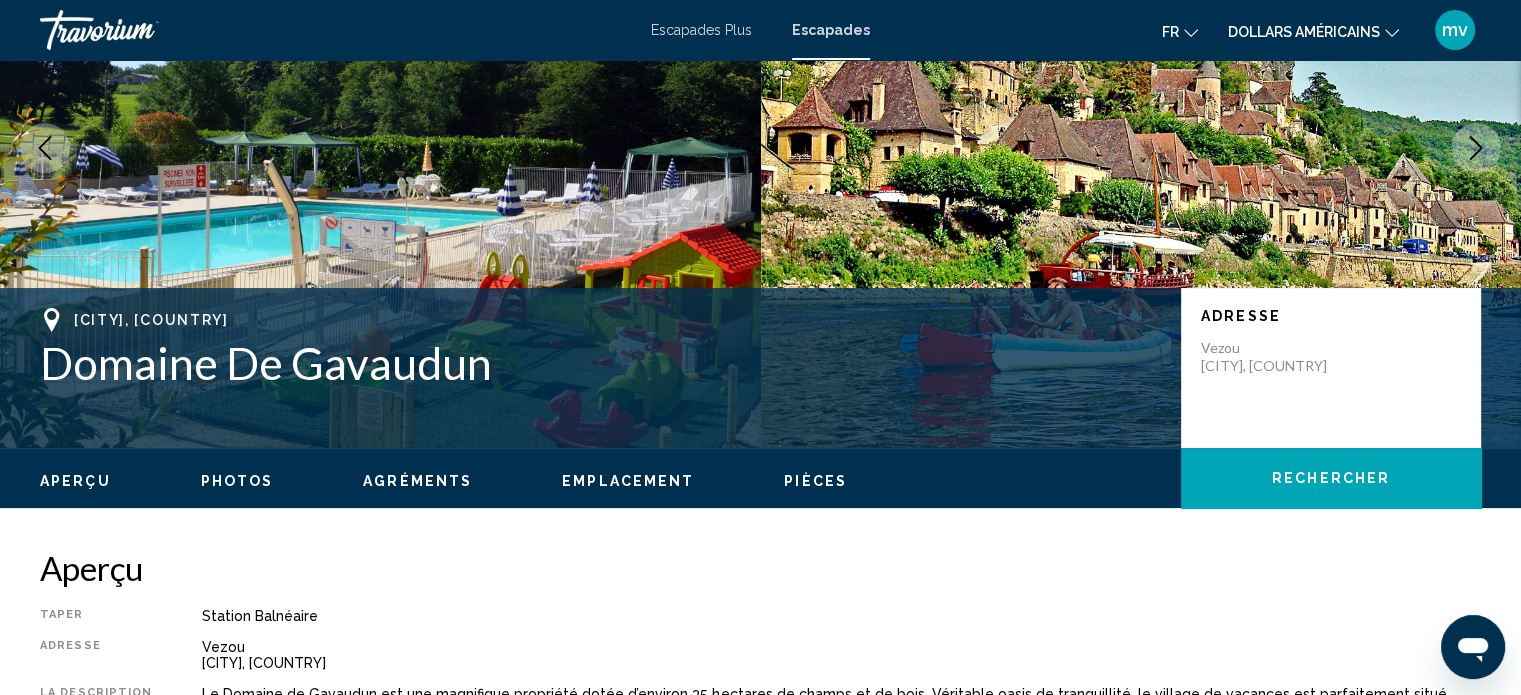 scroll, scrollTop: 512, scrollLeft: 0, axis: vertical 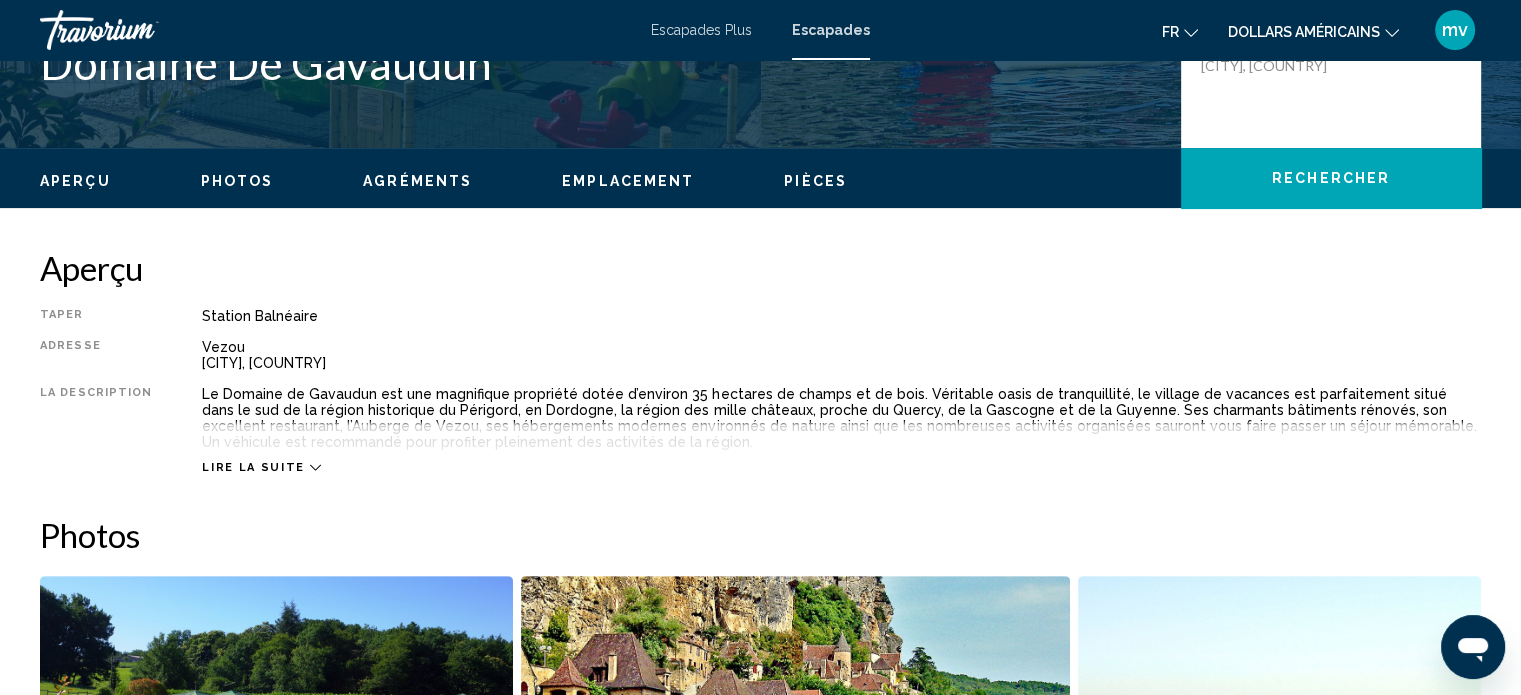 click on "Lire la suite" at bounding box center [253, 467] 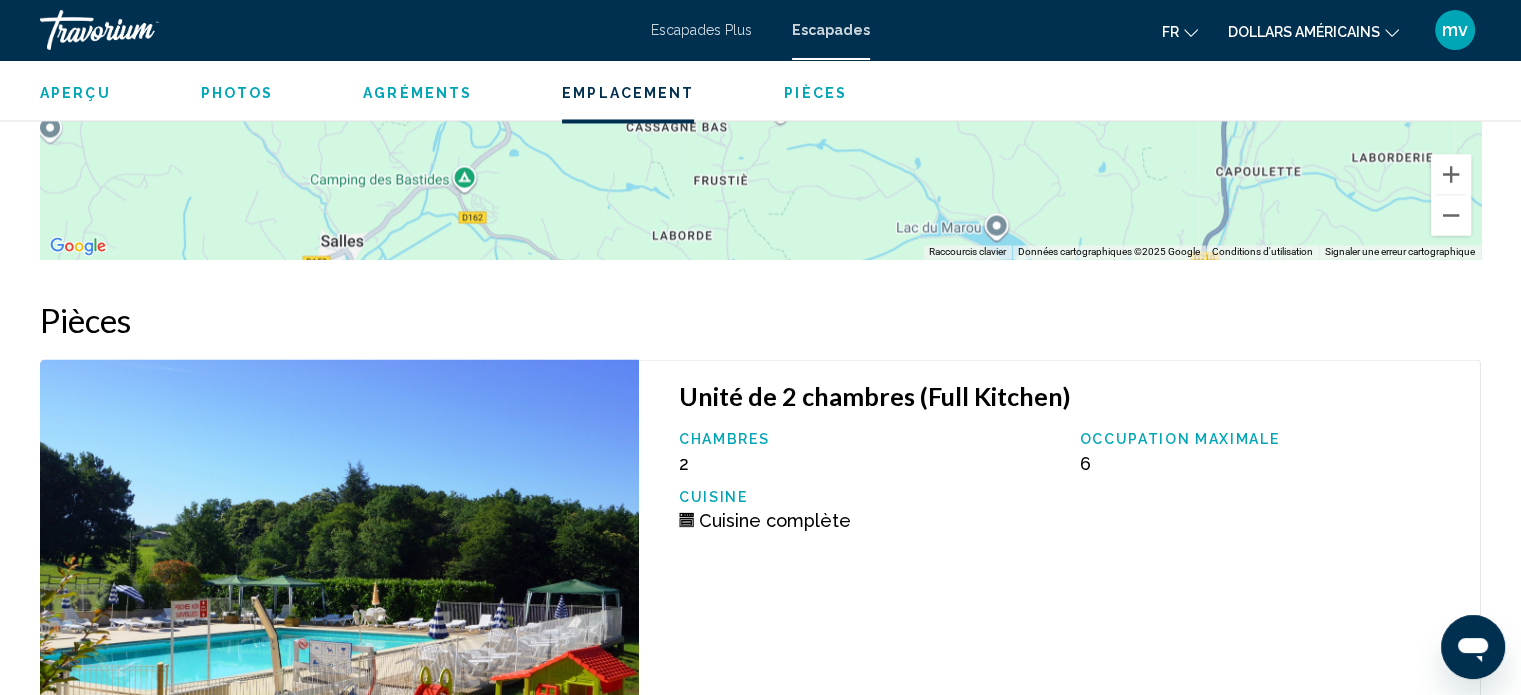 scroll, scrollTop: 3467, scrollLeft: 0, axis: vertical 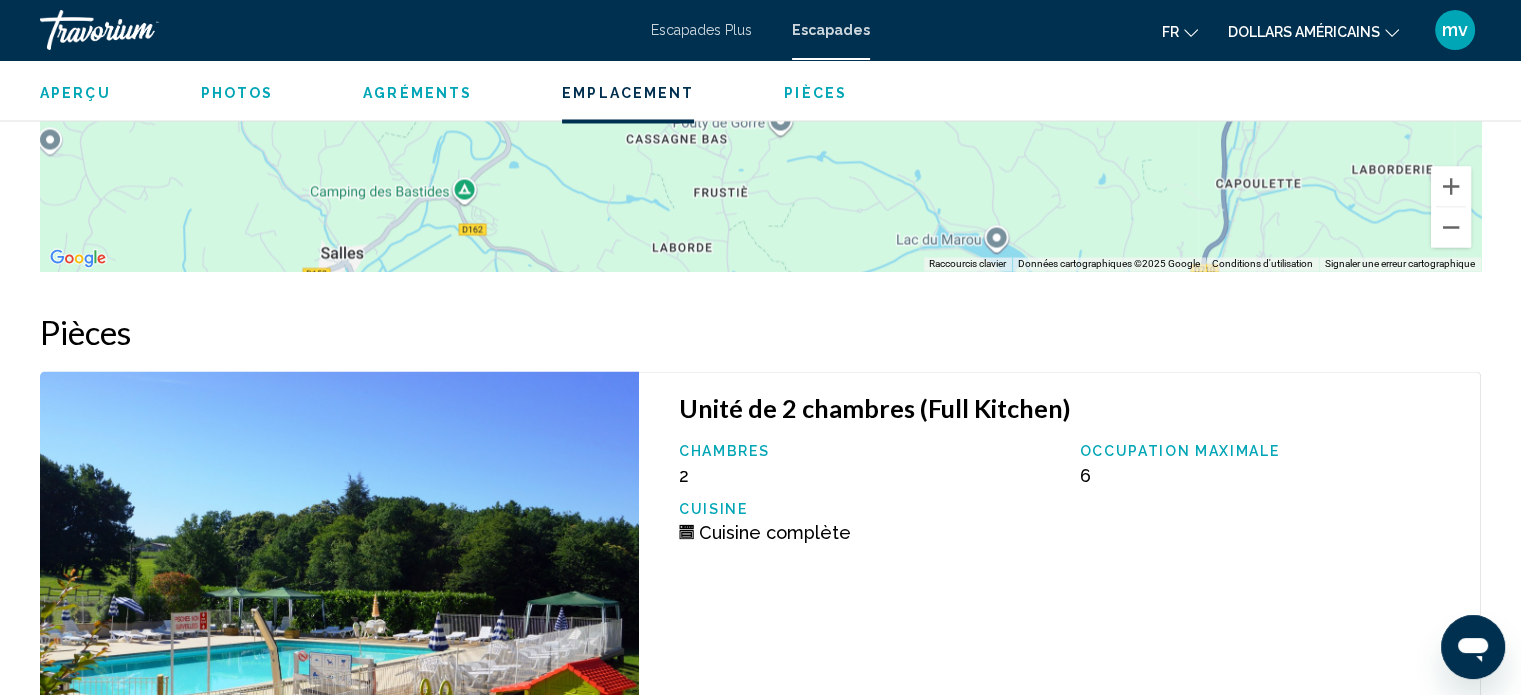 click on "Pièces" at bounding box center (815, 93) 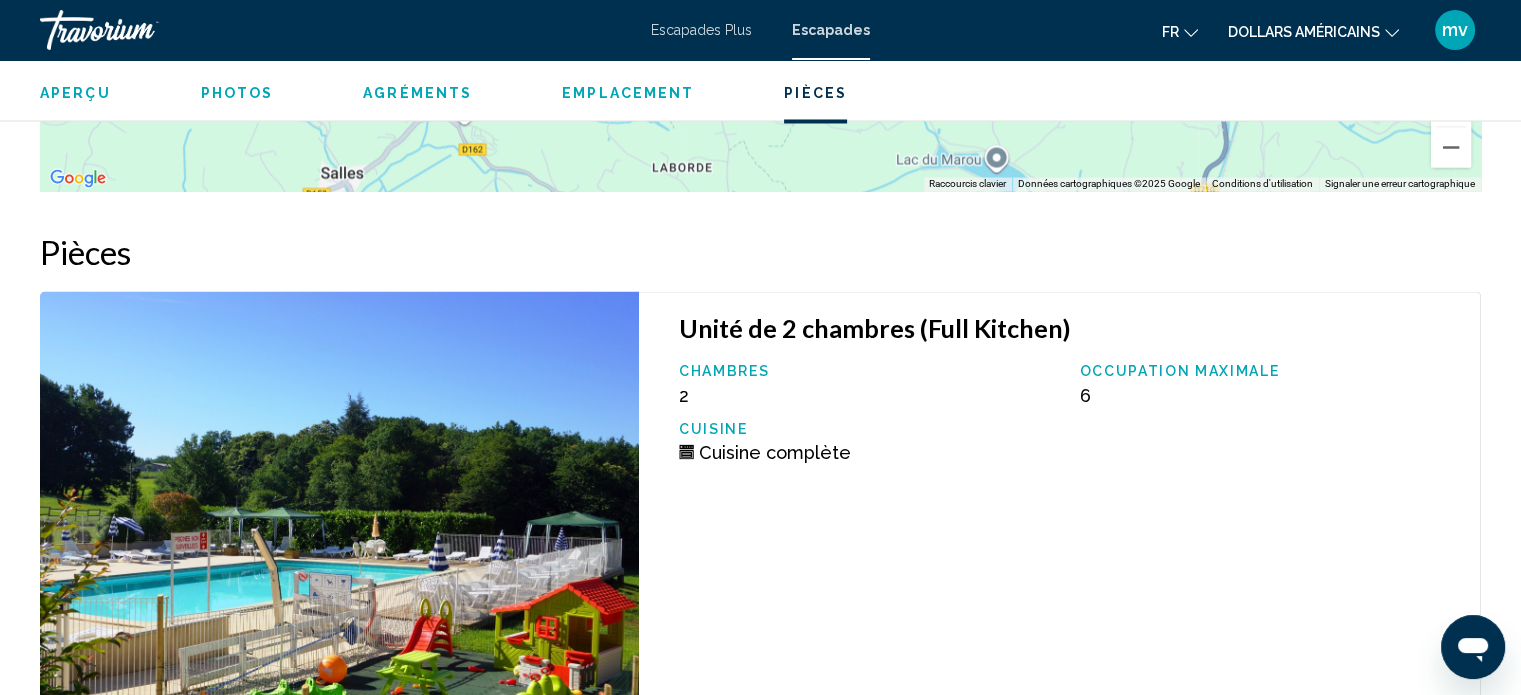scroll, scrollTop: 3657, scrollLeft: 0, axis: vertical 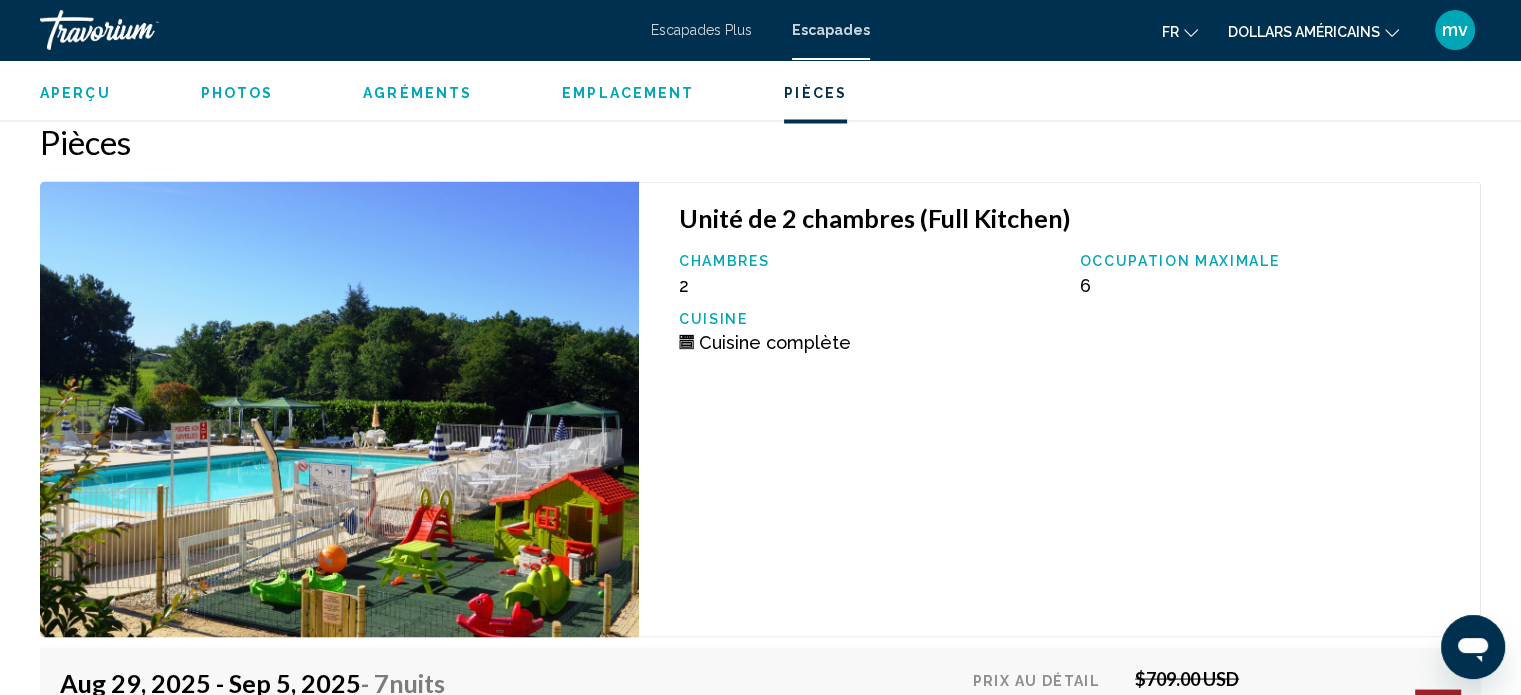 click on "Photos" at bounding box center [237, 93] 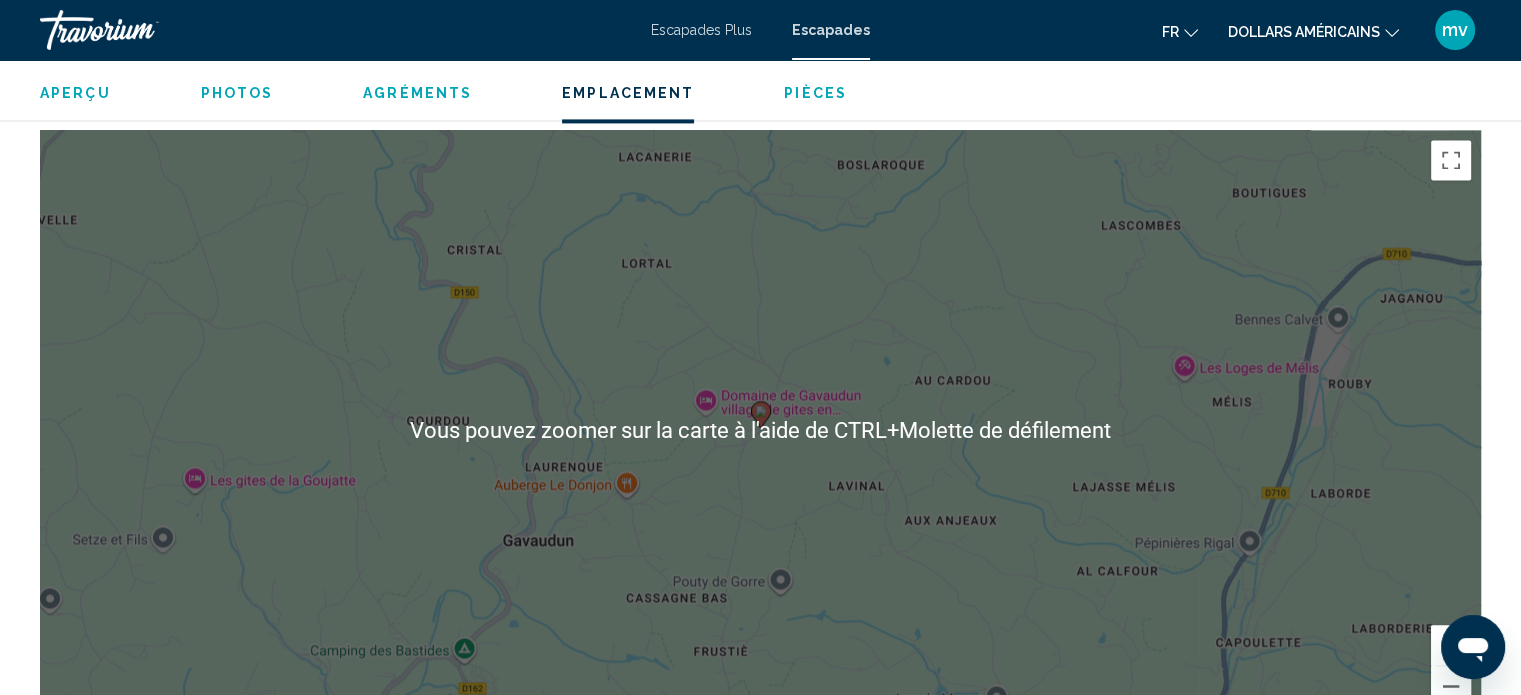 scroll, scrollTop: 3108, scrollLeft: 0, axis: vertical 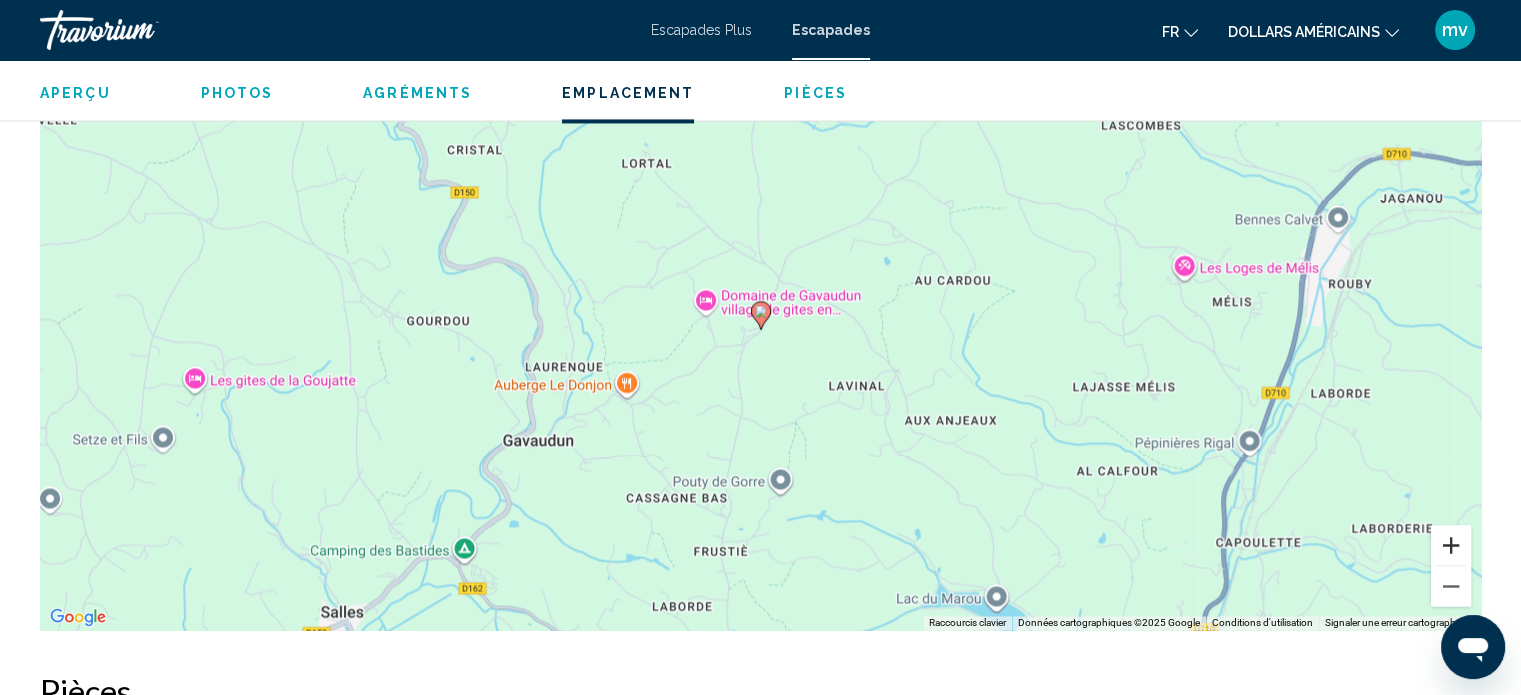 click at bounding box center (1451, 545) 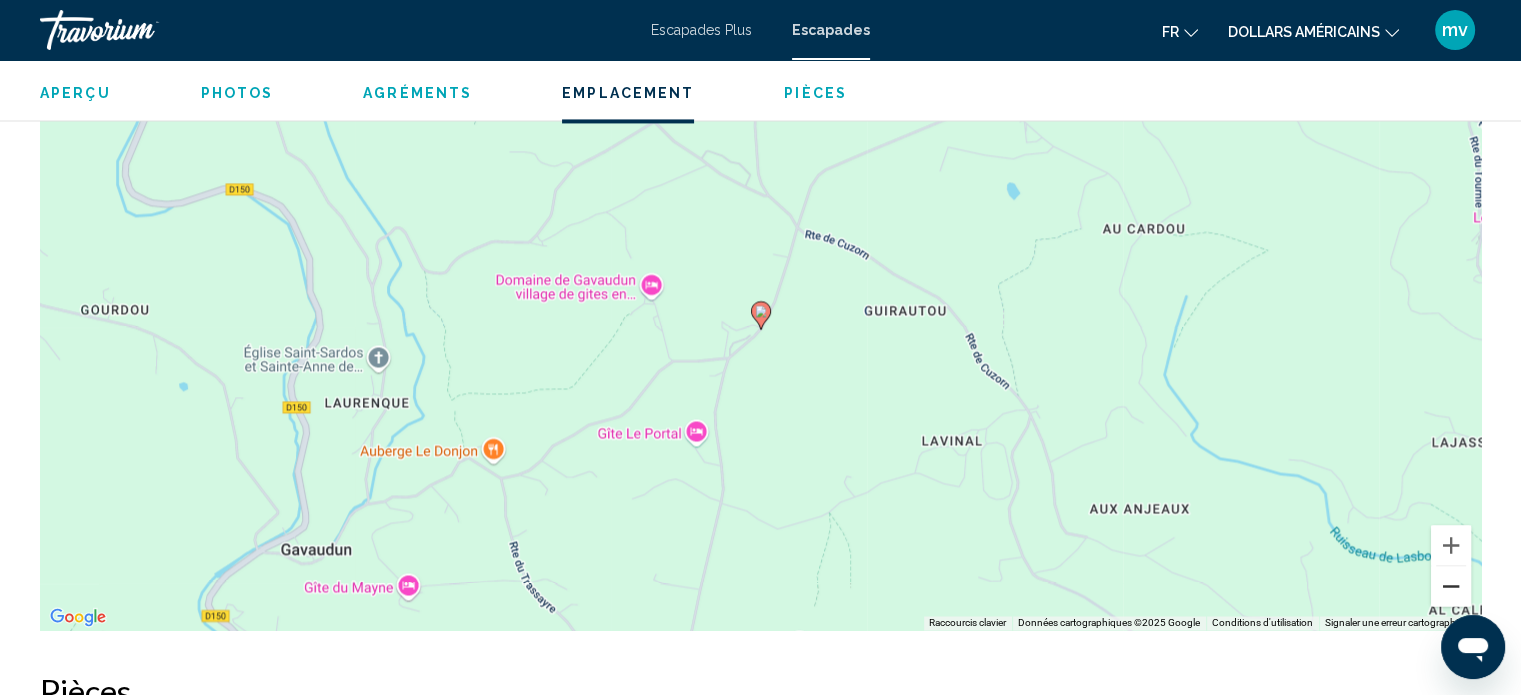 click at bounding box center (1451, 586) 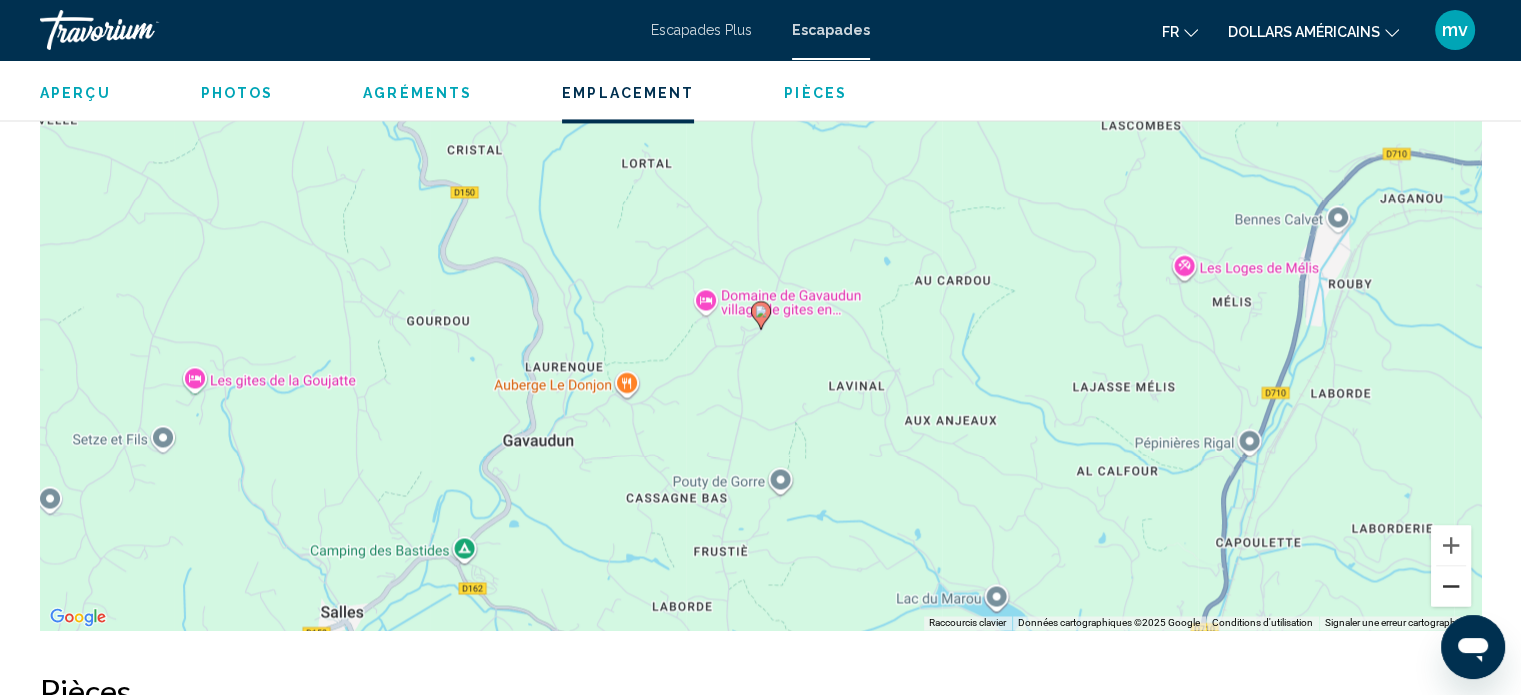 click at bounding box center [1451, 586] 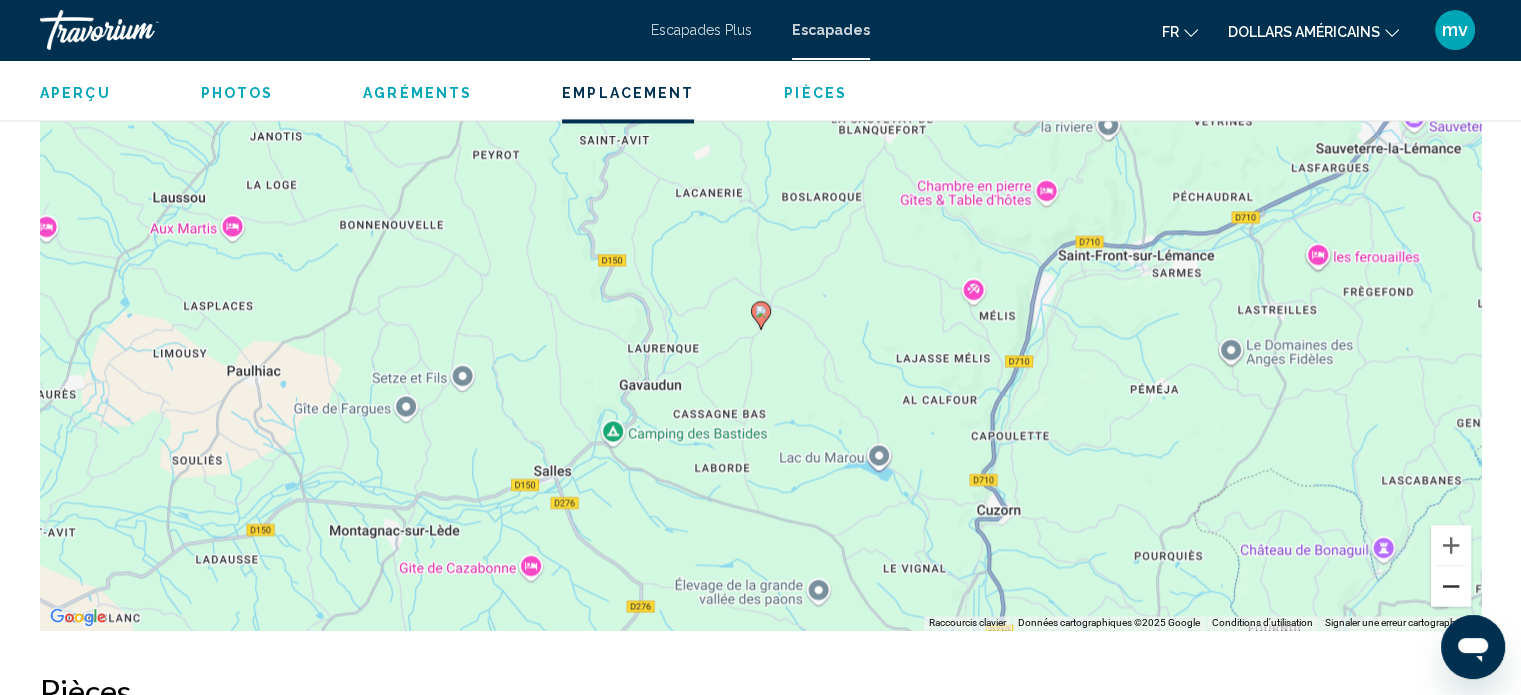 click at bounding box center (1451, 586) 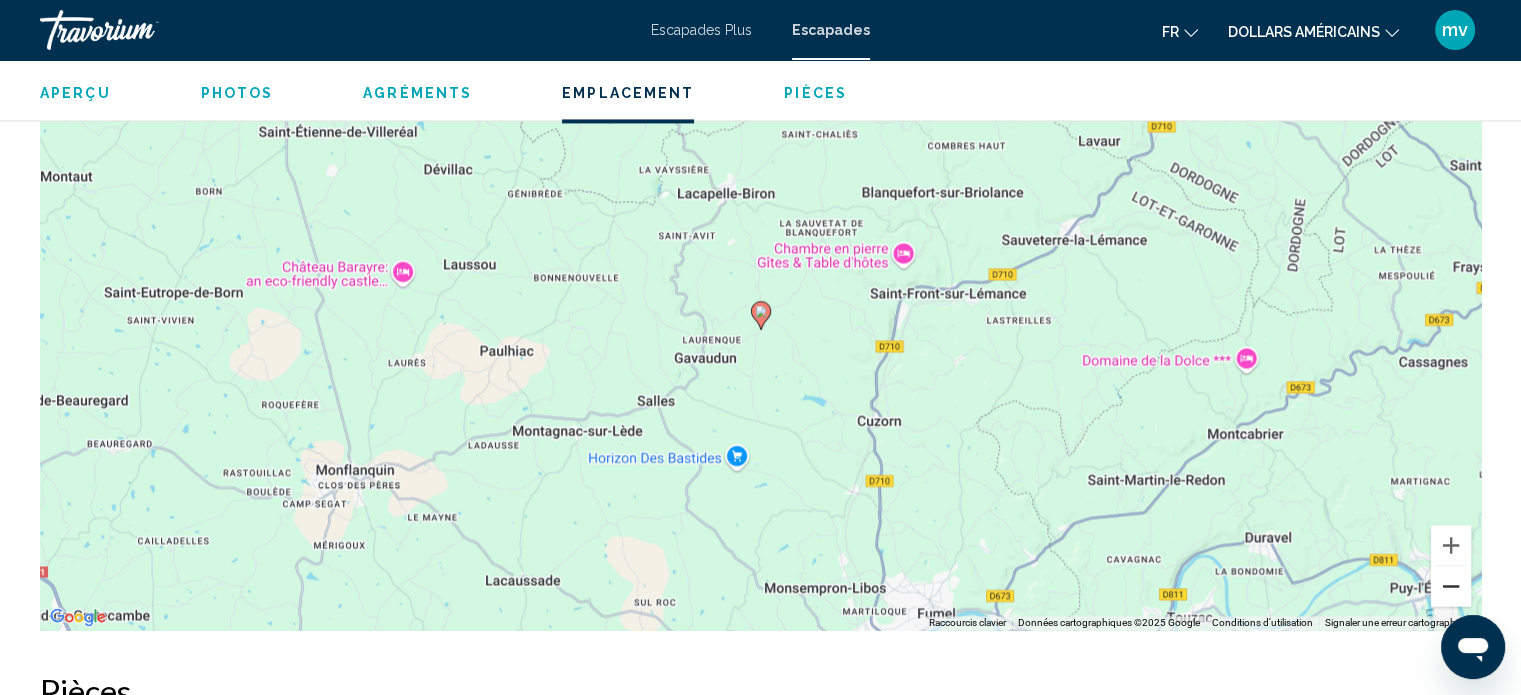 click at bounding box center (1451, 586) 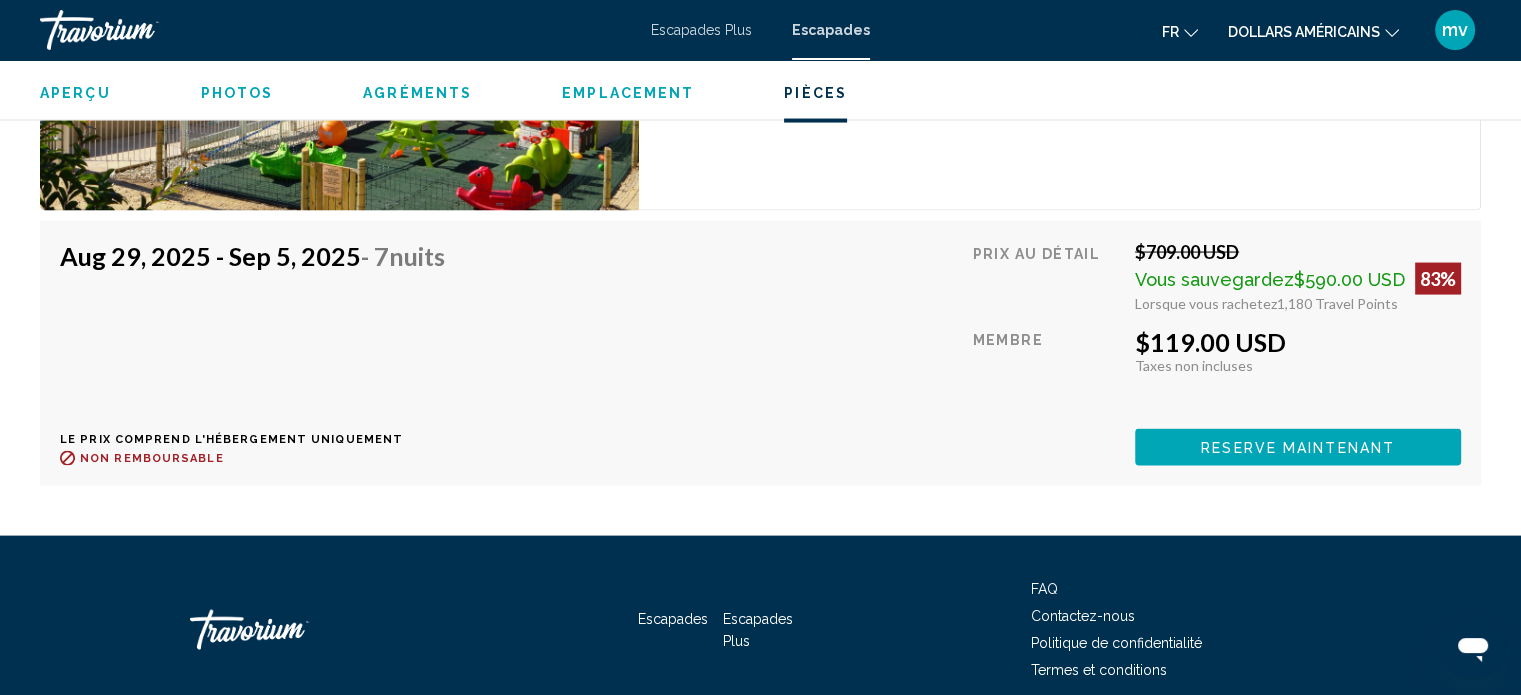 scroll, scrollTop: 4100, scrollLeft: 0, axis: vertical 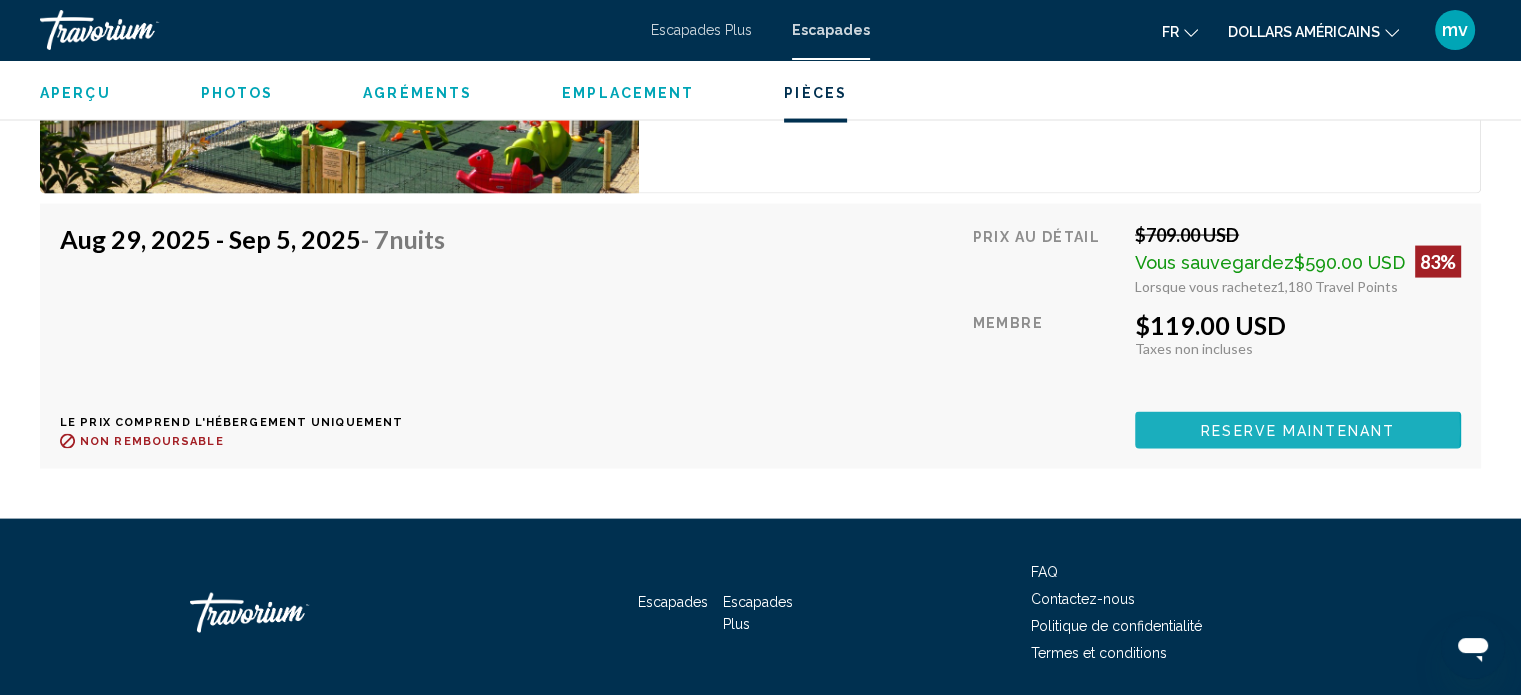 click on "Reserve maintenant" at bounding box center (1298, 431) 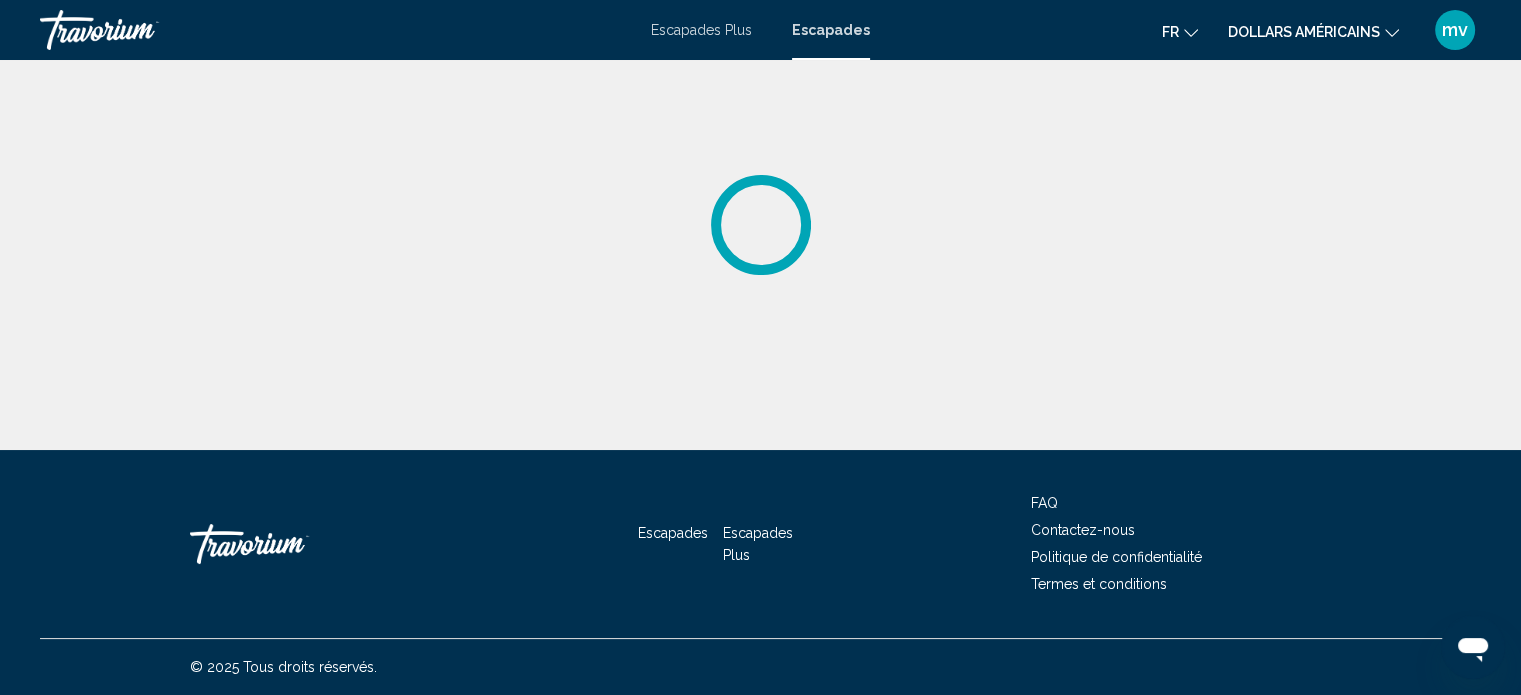 scroll, scrollTop: 0, scrollLeft: 0, axis: both 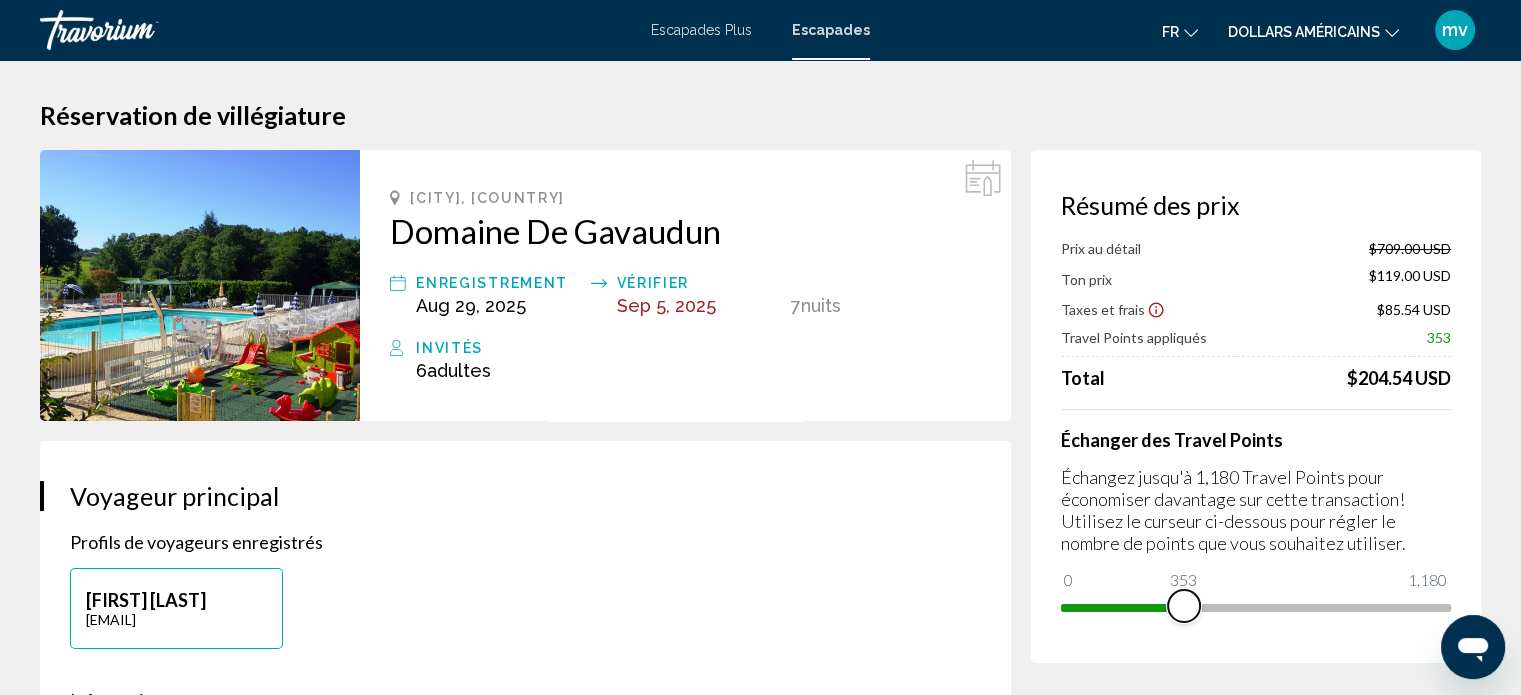drag, startPoint x: 1432, startPoint y: 611, endPoint x: 1184, endPoint y: 609, distance: 248.00807 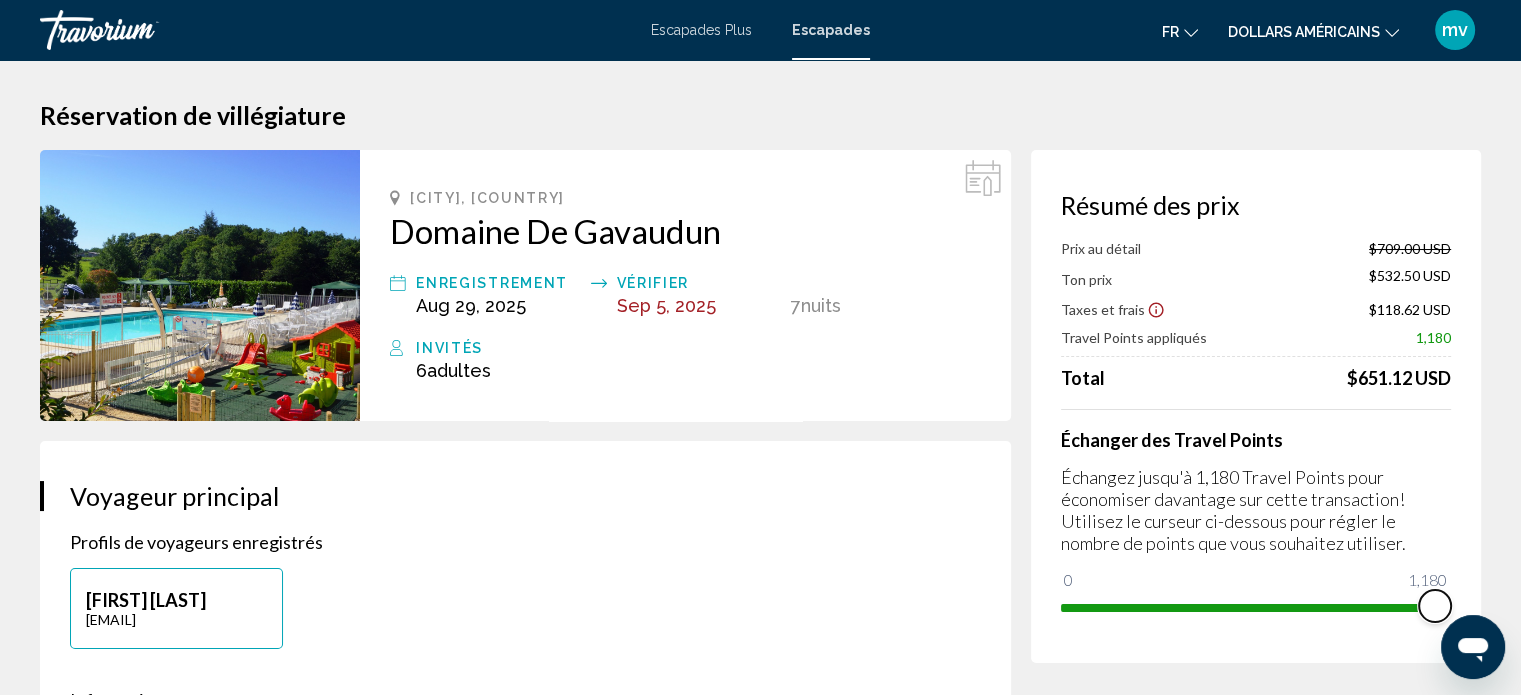 drag, startPoint x: 1184, startPoint y: 609, endPoint x: 1470, endPoint y: 571, distance: 288.51343 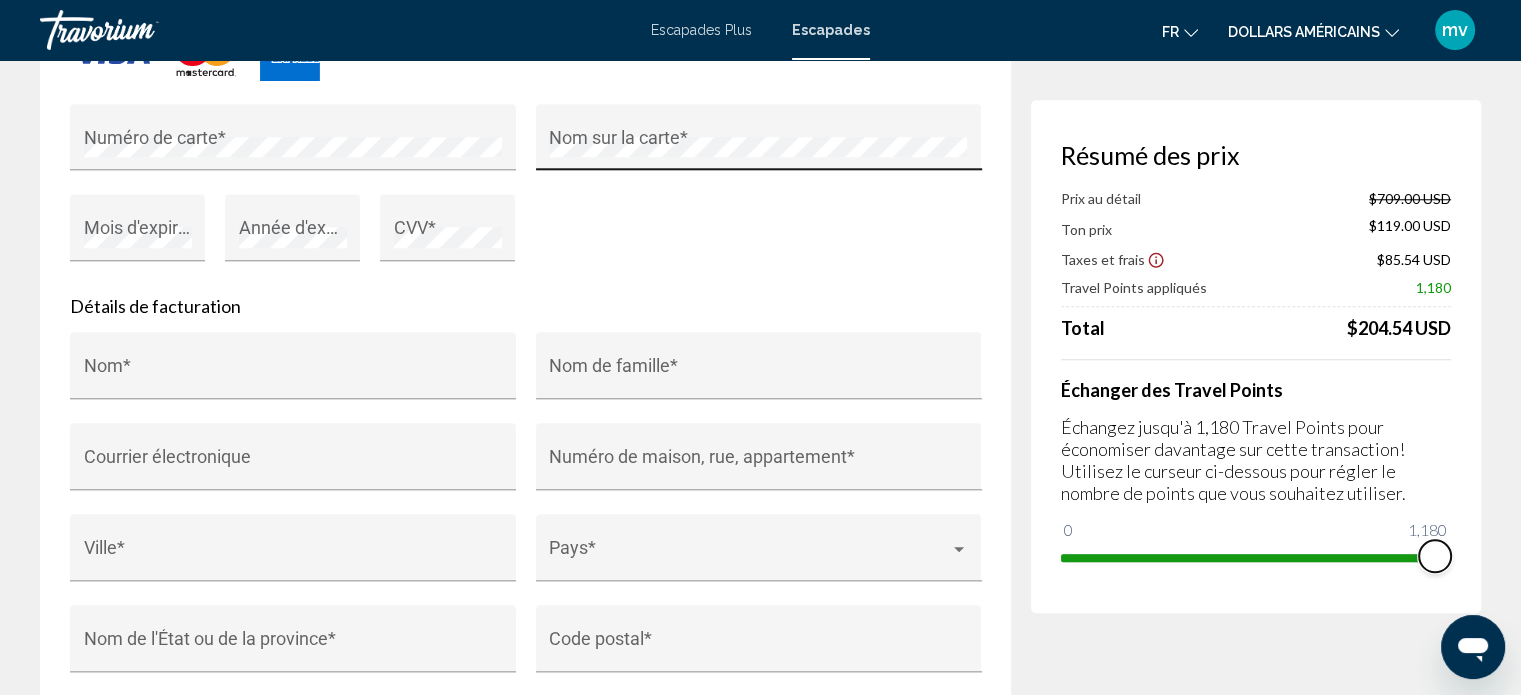 scroll, scrollTop: 1800, scrollLeft: 0, axis: vertical 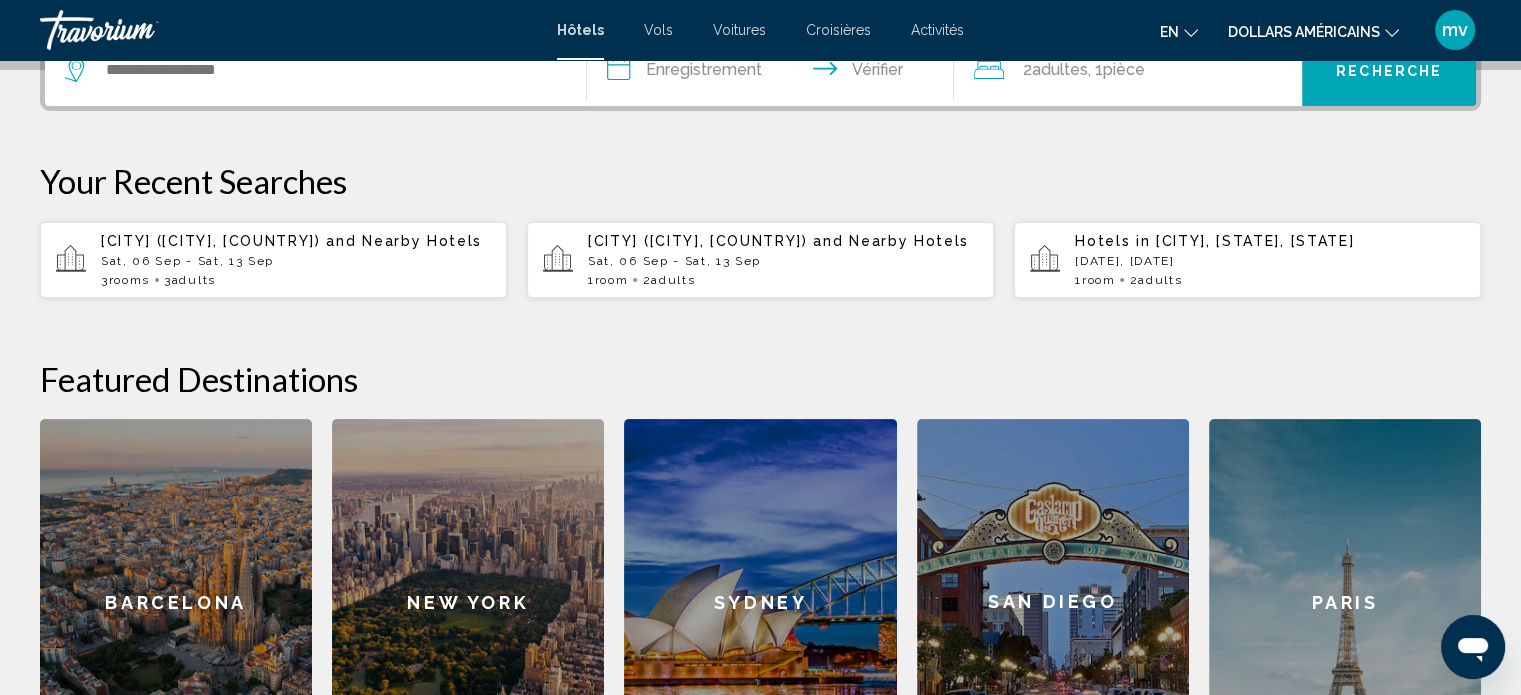 click on "and Nearby Hotels" at bounding box center (404, 241) 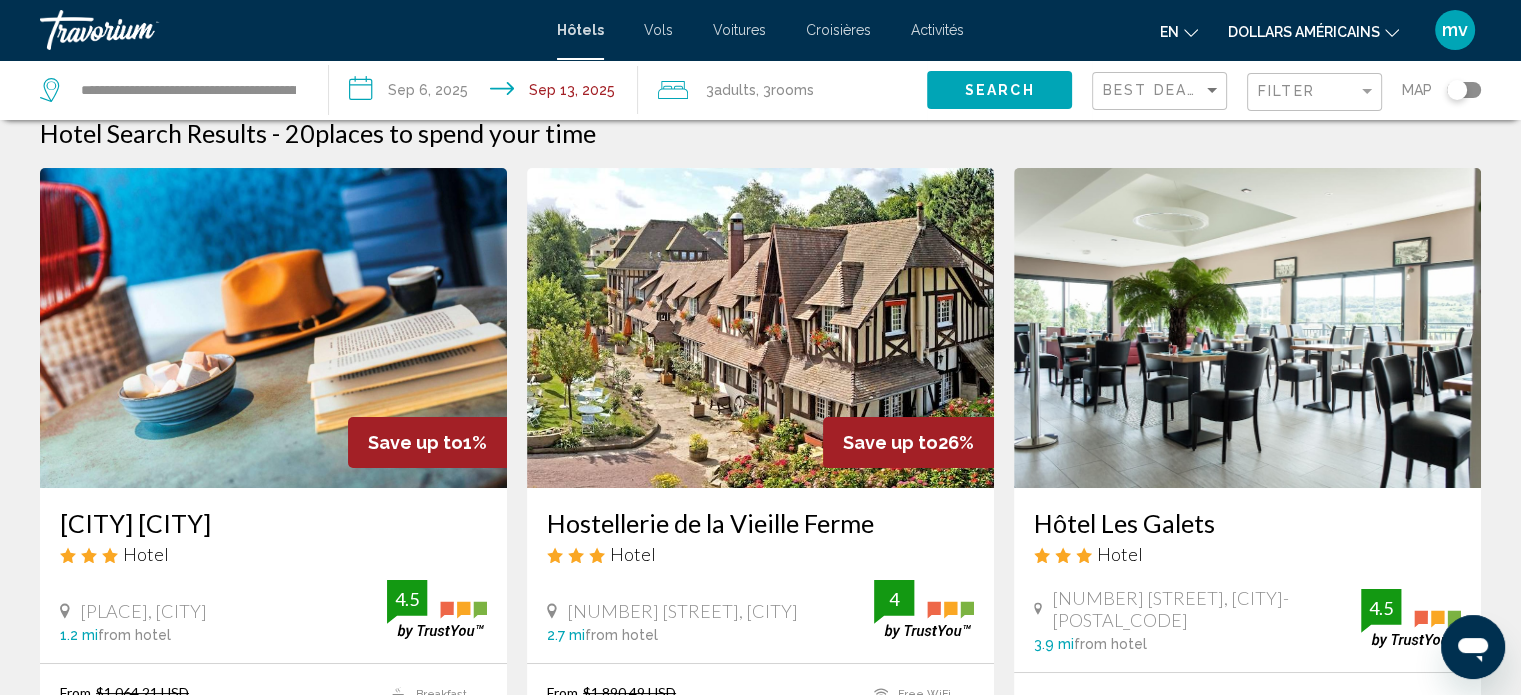 scroll, scrollTop: 0, scrollLeft: 0, axis: both 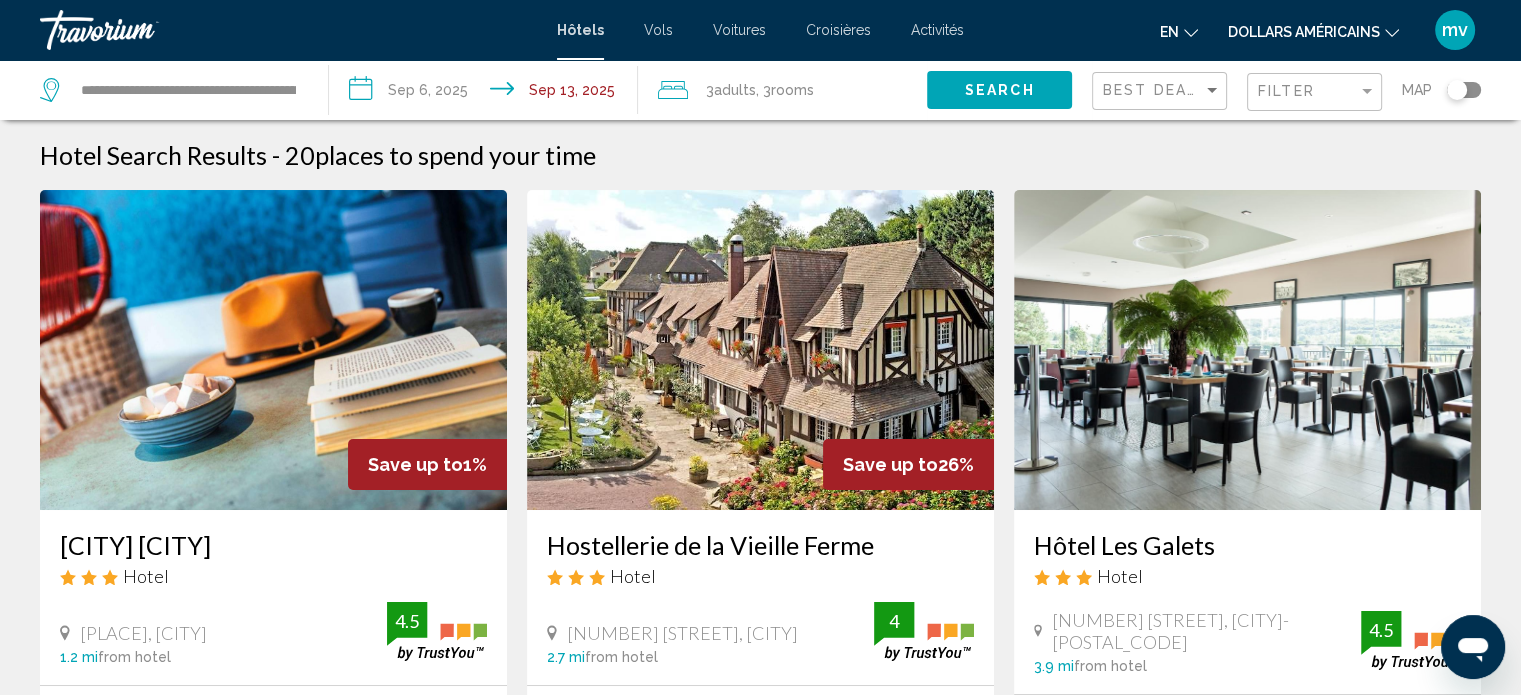 click on "Adults" 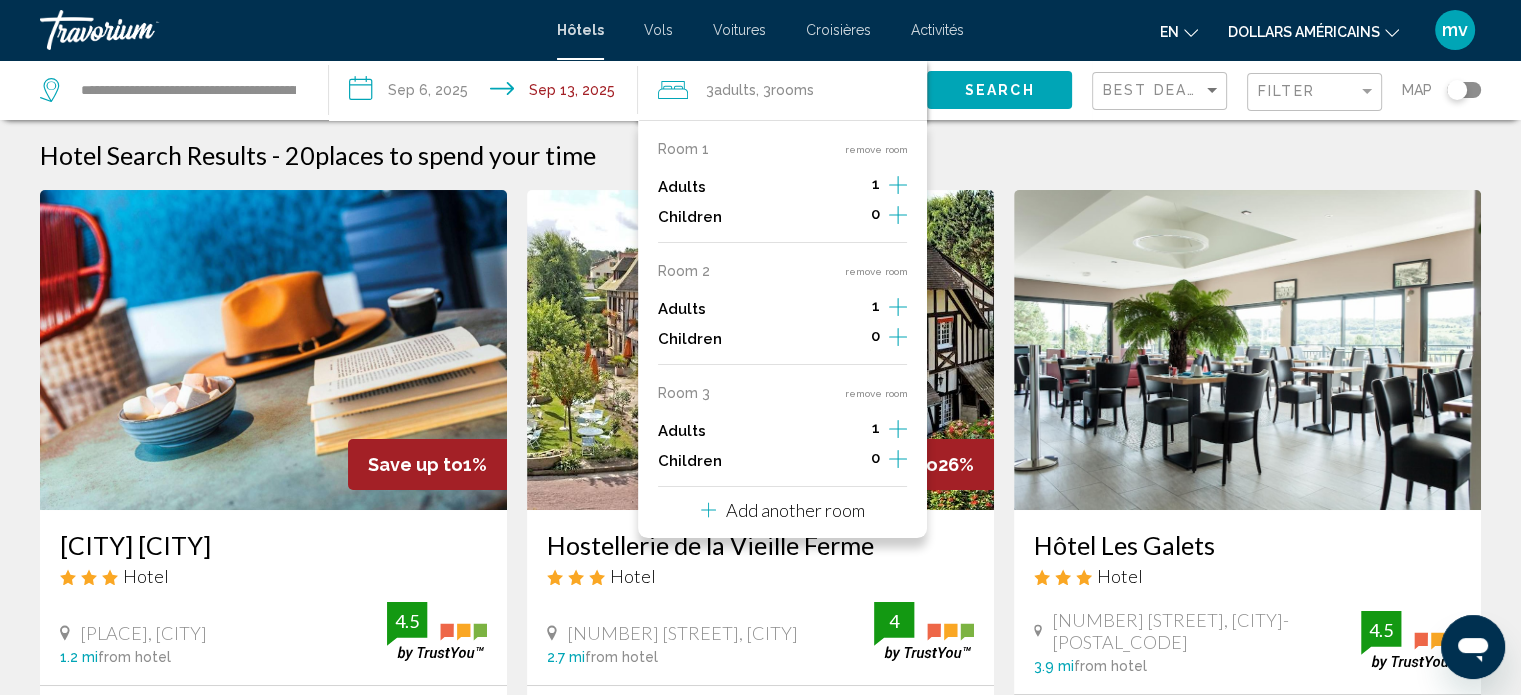 click 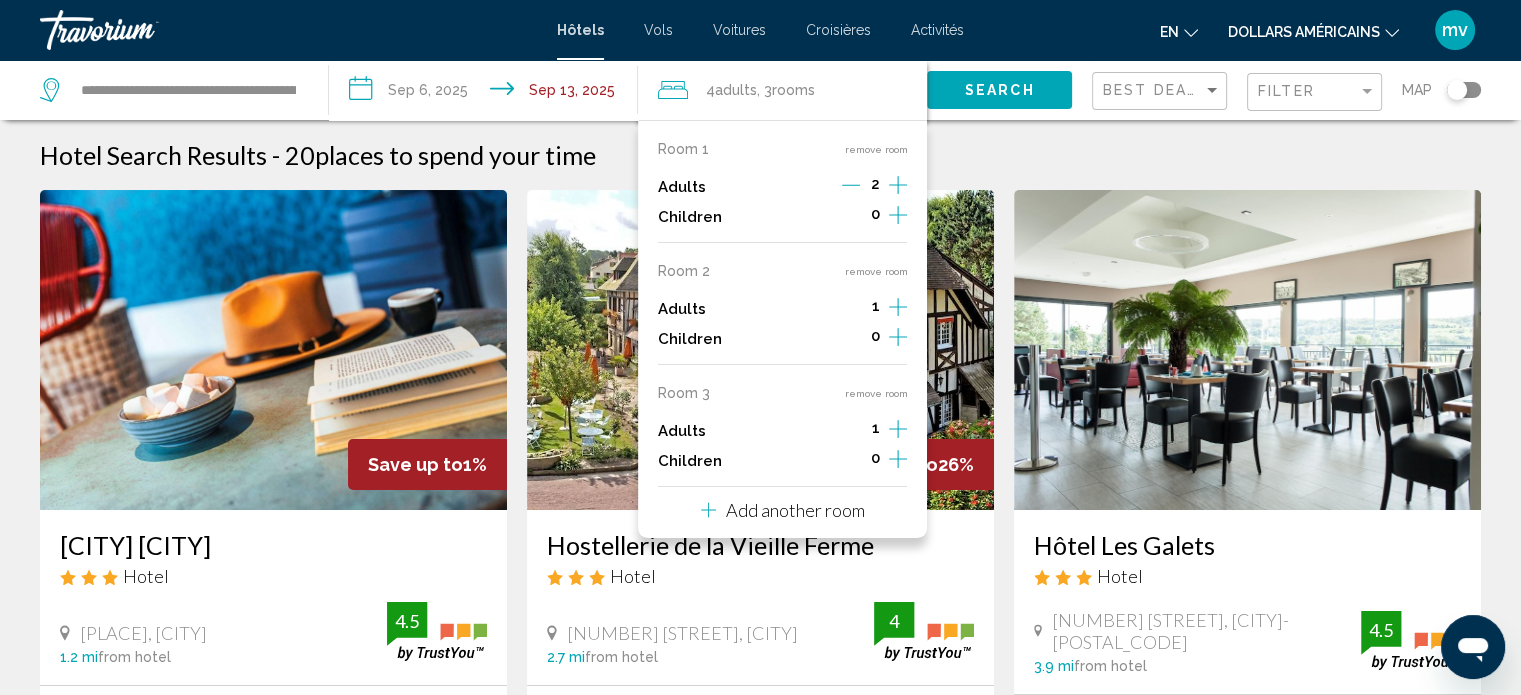 click on "Room 2" at bounding box center [684, 271] 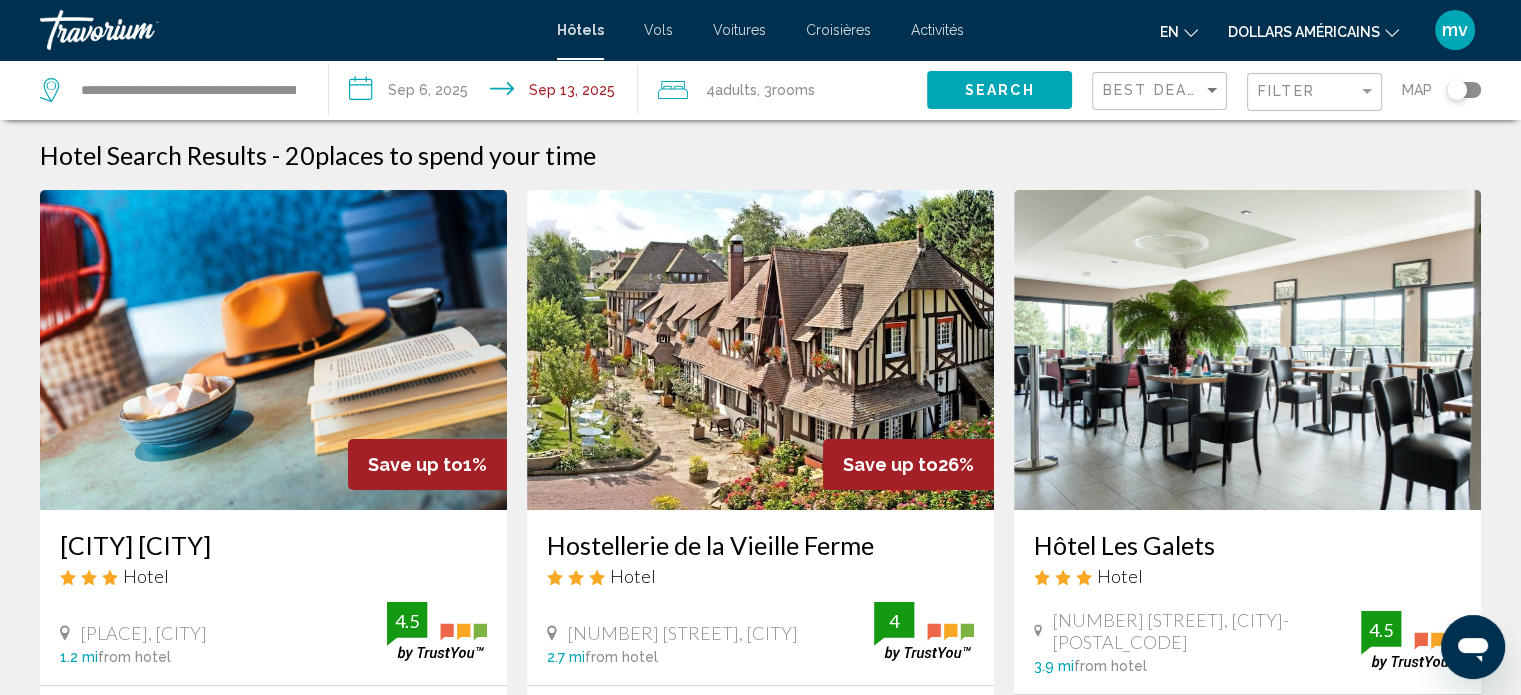 click on "rooms" 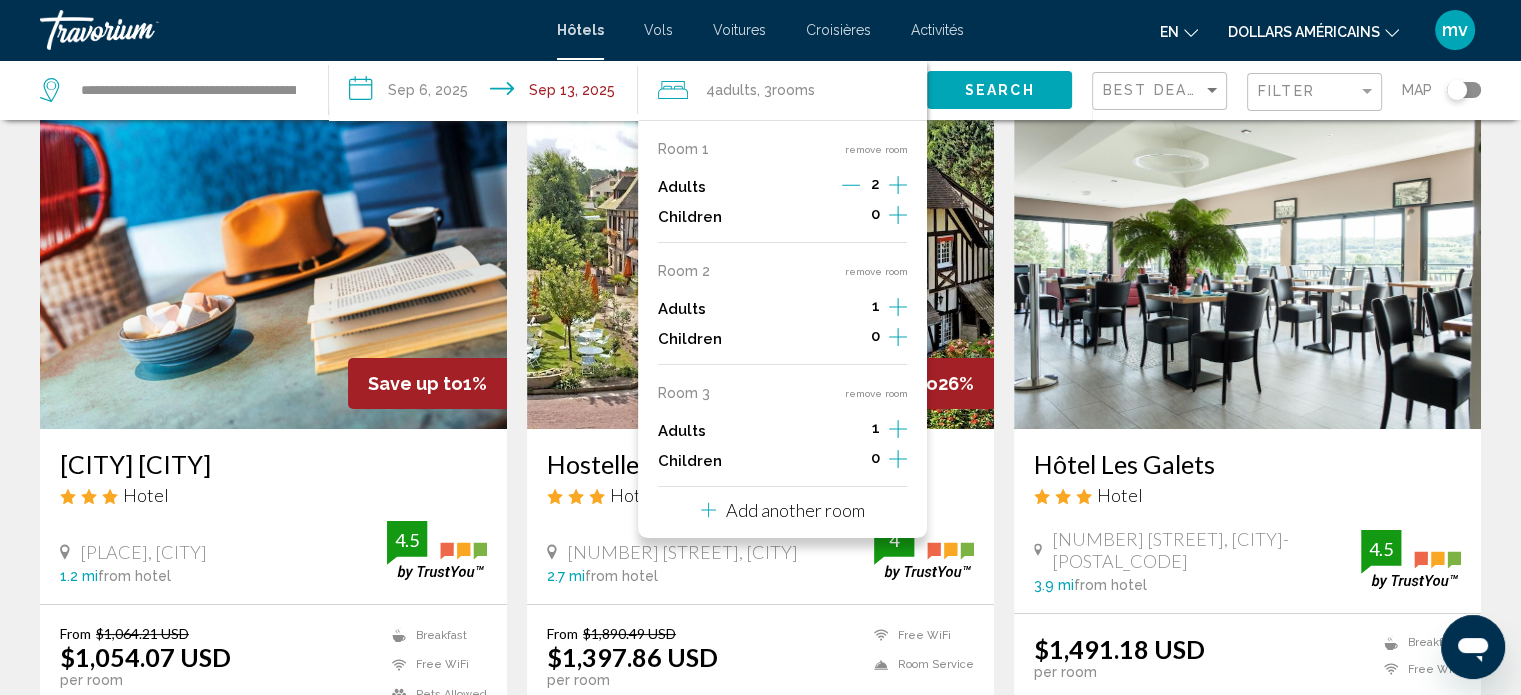 scroll, scrollTop: 0, scrollLeft: 0, axis: both 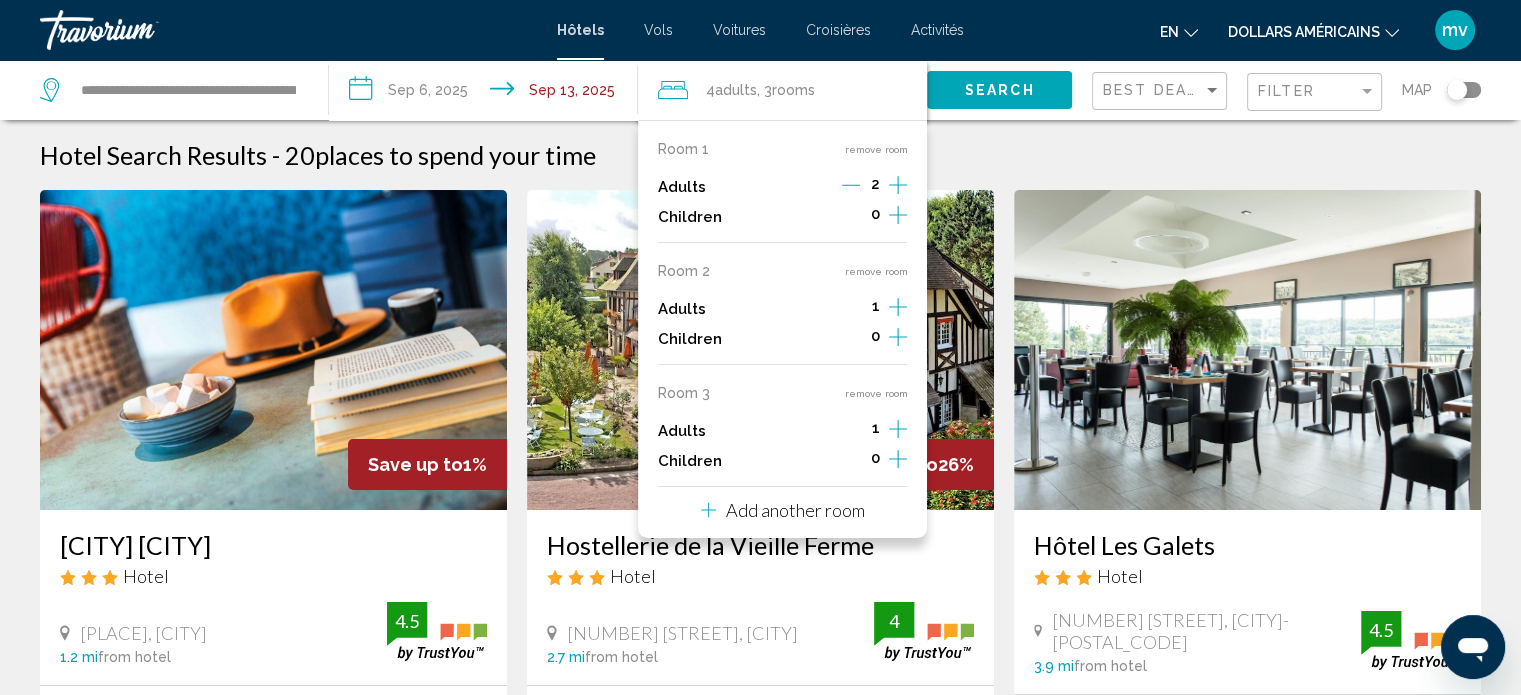 click 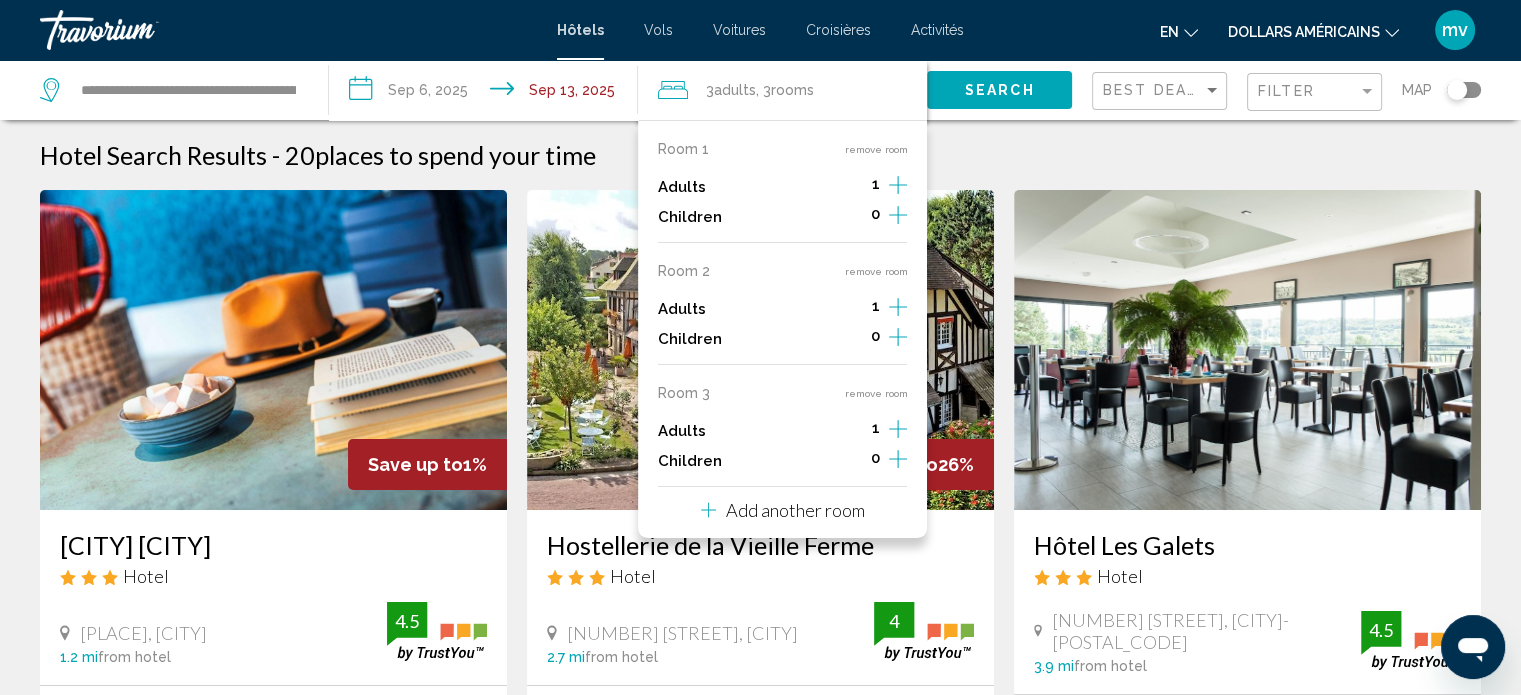 click on "rooms" 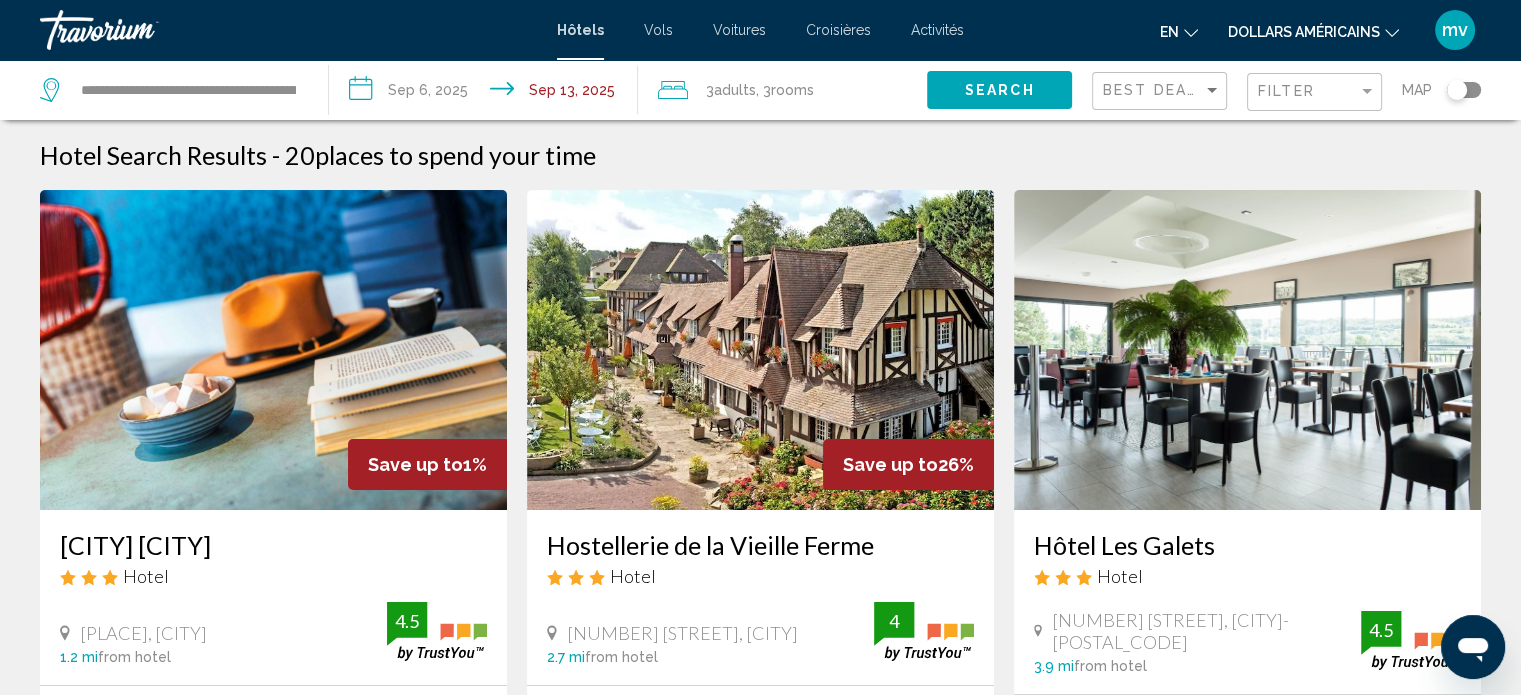 click 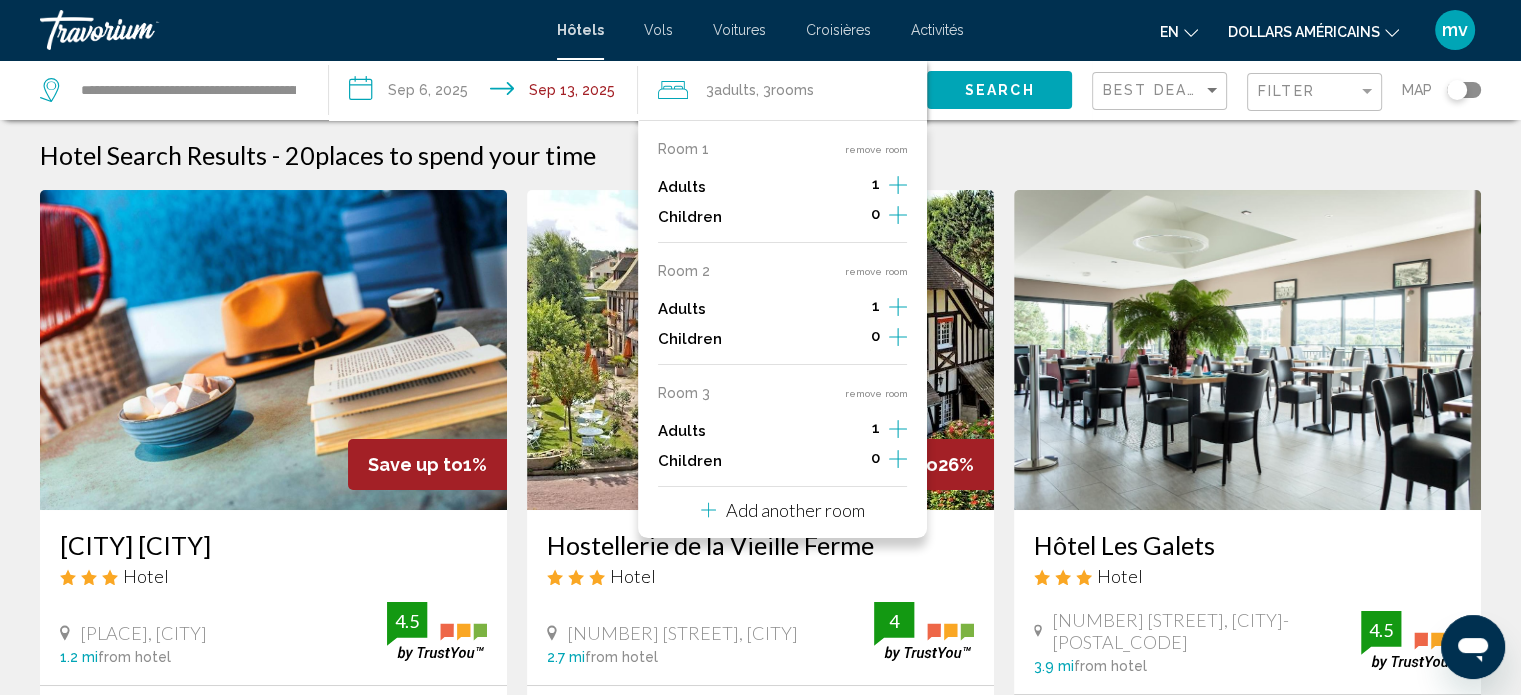 click 